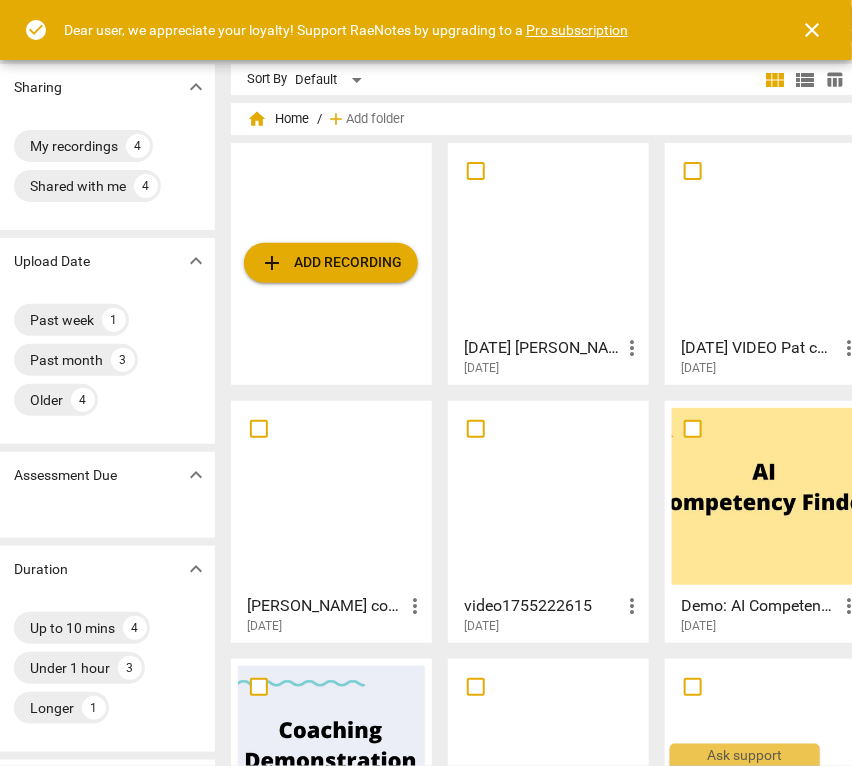 scroll, scrollTop: 0, scrollLeft: 20, axis: horizontal 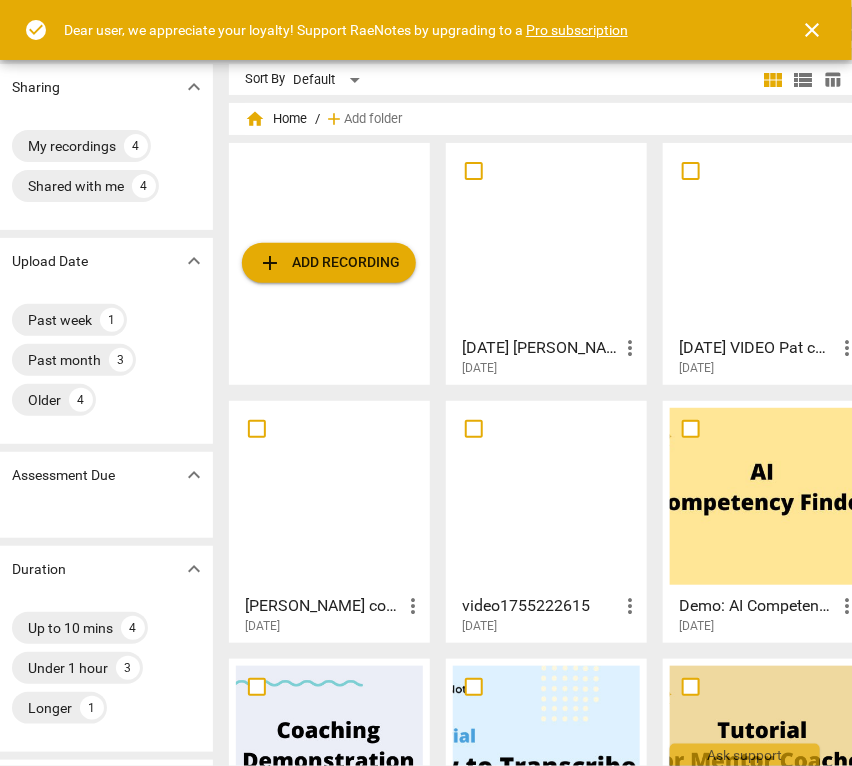 click at bounding box center [329, 496] 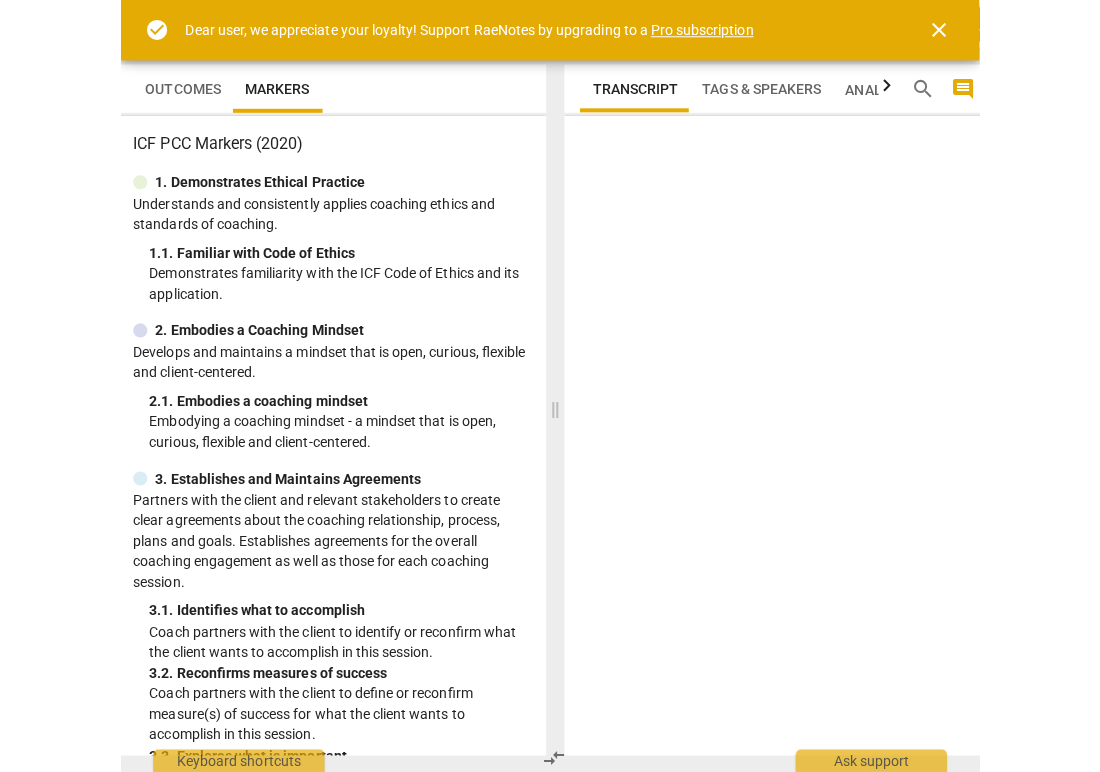scroll, scrollTop: 0, scrollLeft: 0, axis: both 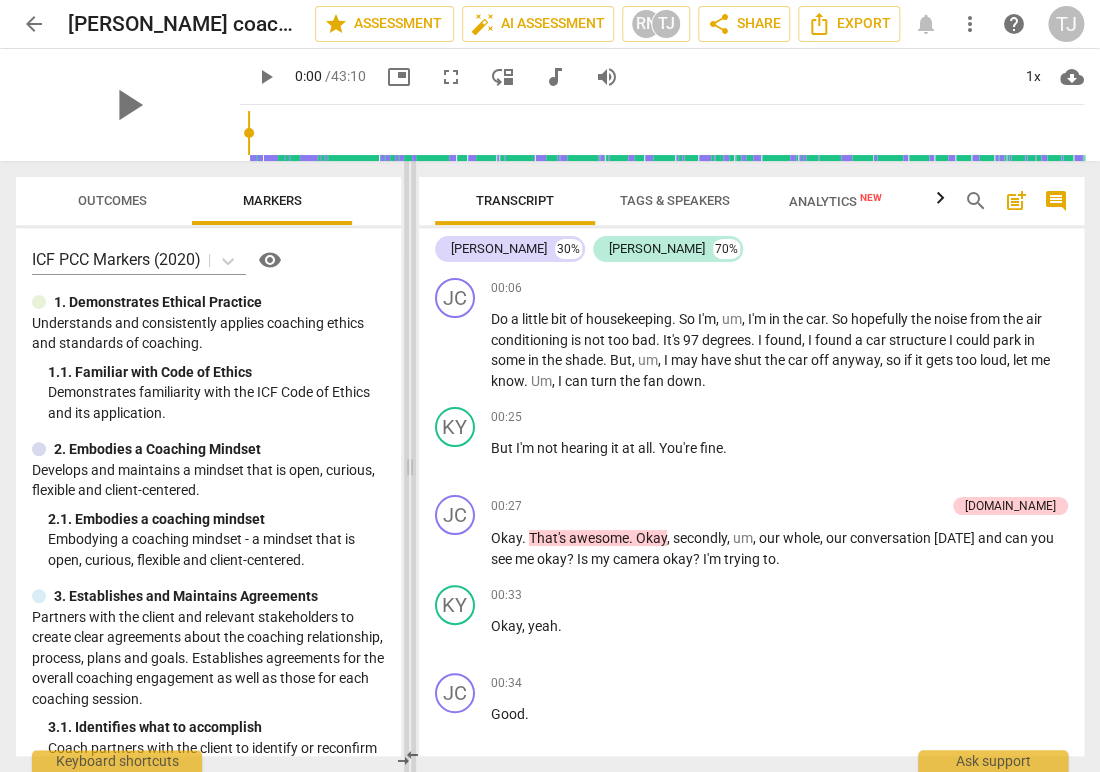 drag, startPoint x: 553, startPoint y: 467, endPoint x: 388, endPoint y: 459, distance: 165.19383 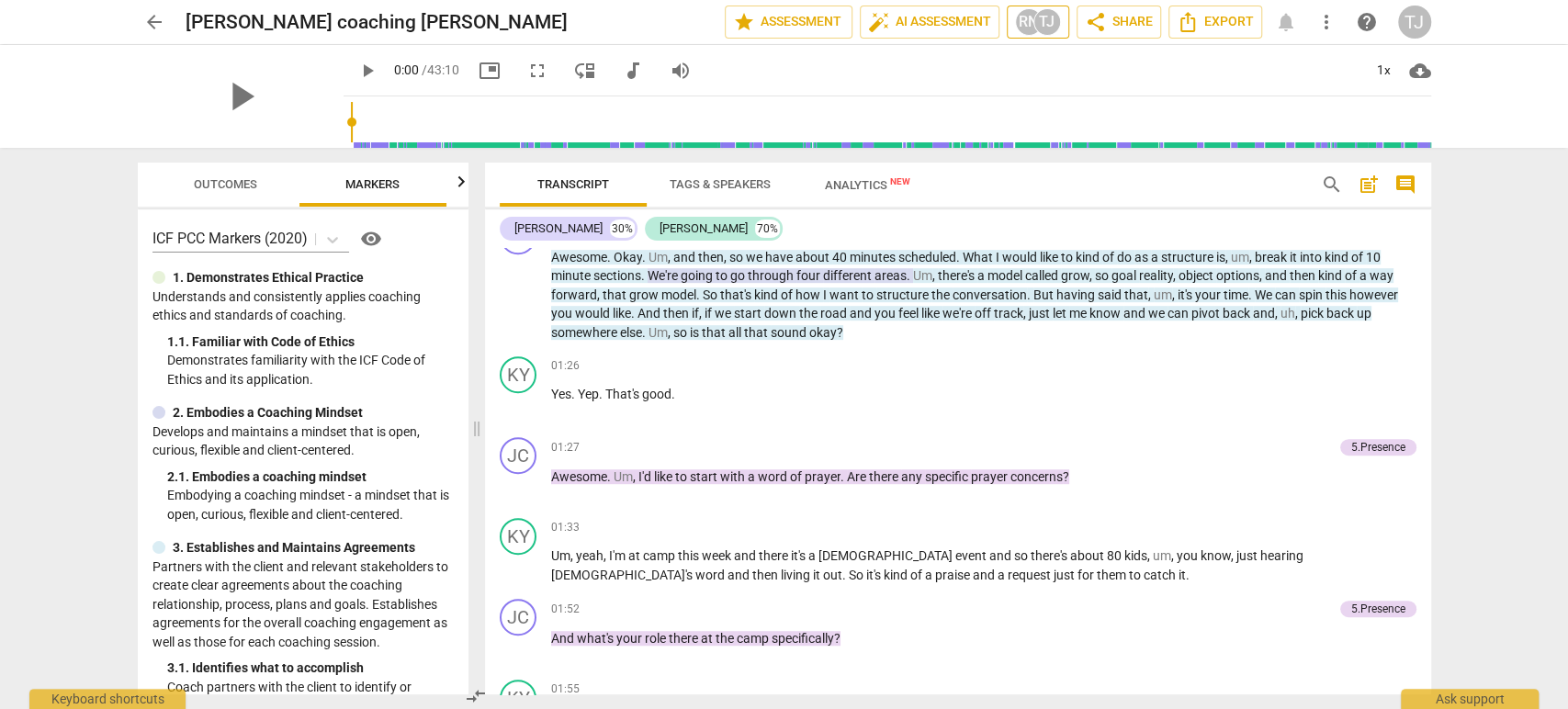 scroll, scrollTop: 610, scrollLeft: 0, axis: vertical 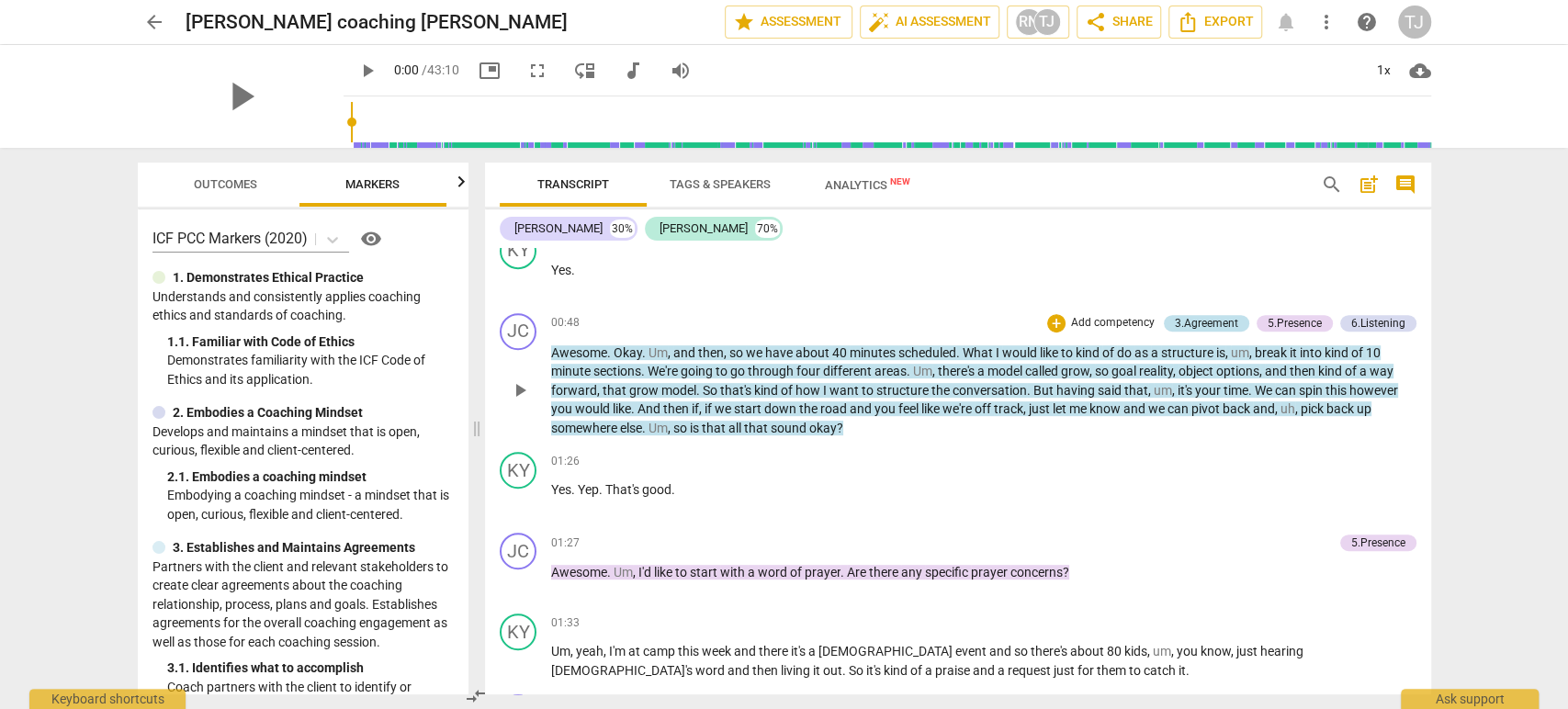 click on "3.Agreement" at bounding box center [1206, 323] 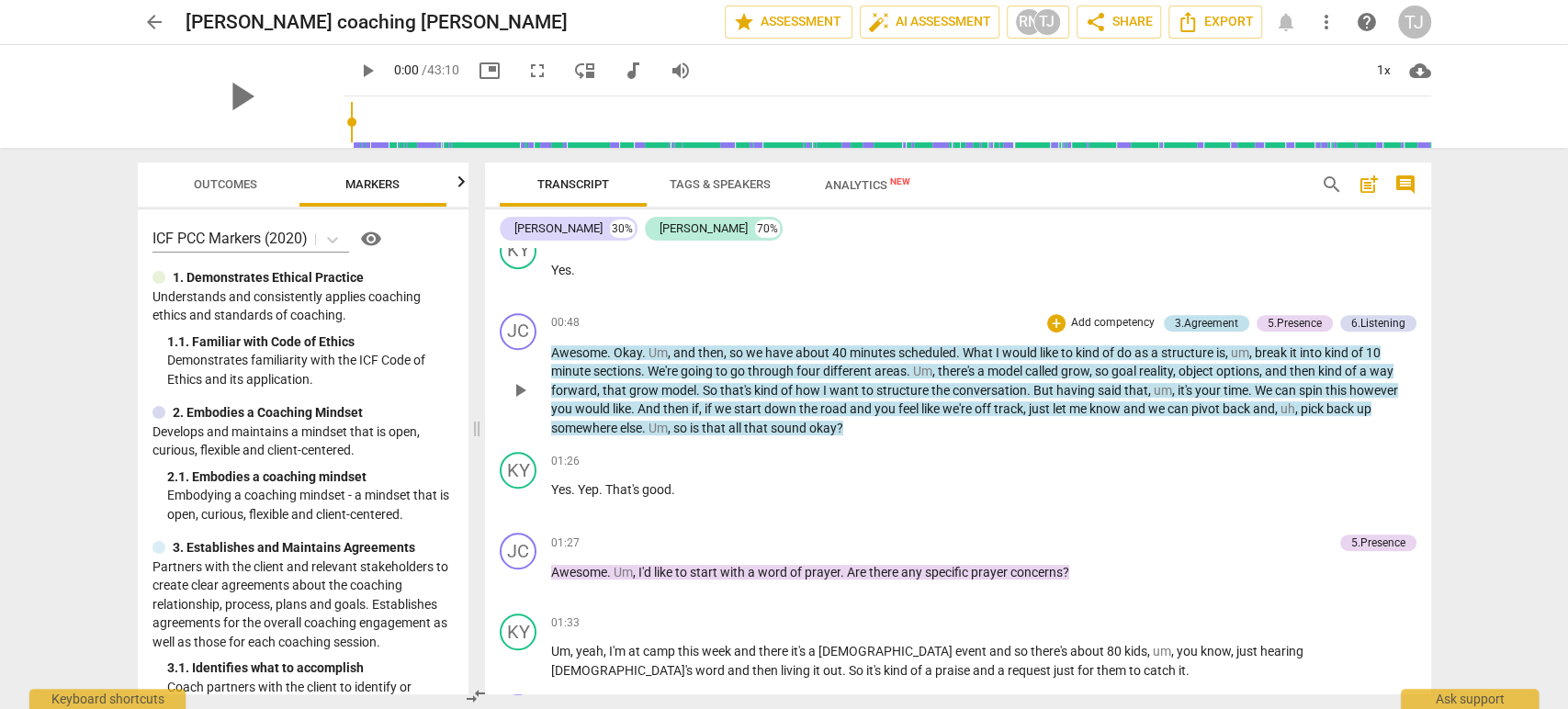 click on "JC play_arrow pause 00:48 + Add competency 3.Agreement 5.Presence 6.Listening keyboard_arrow_right Awesome .   Okay .   Um ,   and   then ,   so   we   have   about   40   minutes   scheduled .   What   I   would   like   to   kind   of   do   as   a   structure   is ,   um ,   break   it   into   kind   of   10   minute   sections .   We're   going   to   go   through   four   different   areas .   Um ,   there's   a   model   called   grow ,   so   goal   reality ,   object   options ,   and   then   kind   of   a   way   forward ,   that   grow   model .   So   that's   kind   of   how   I   want   to   structure   the   conversation .   But   having   said   that ,   um ,   it's   your   time .   We   can   spin   this   however   you   would   like .   And   then   if ,   if   we   start   down   the   road   and   you   feel   like   we're   off   track ,   just   let   me   know   and   we   can   pivot   back   and ,   uh ,   pick   back   up   somewhere   else .   Um ,   so   is   that   all   that" at bounding box center (957, 376) 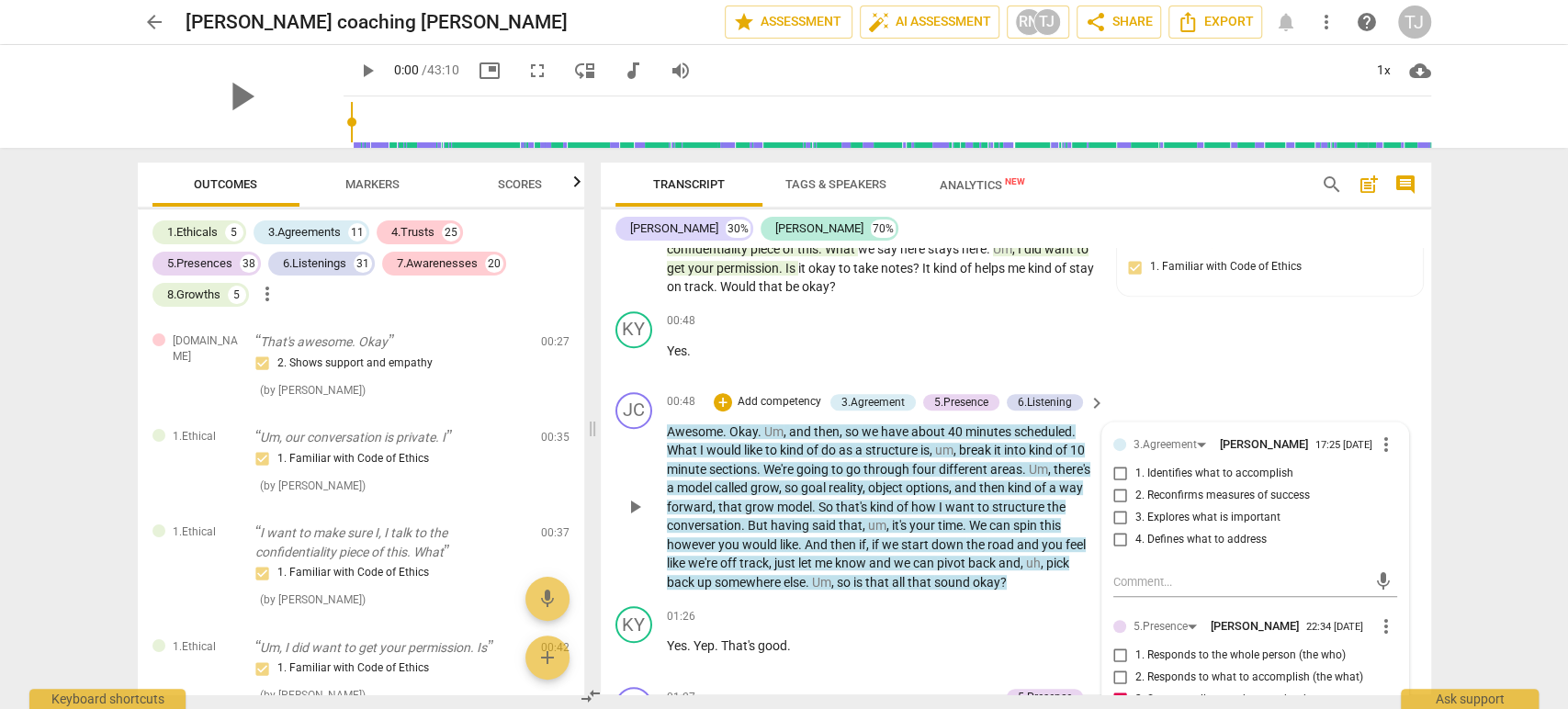 scroll, scrollTop: 689, scrollLeft: 0, axis: vertical 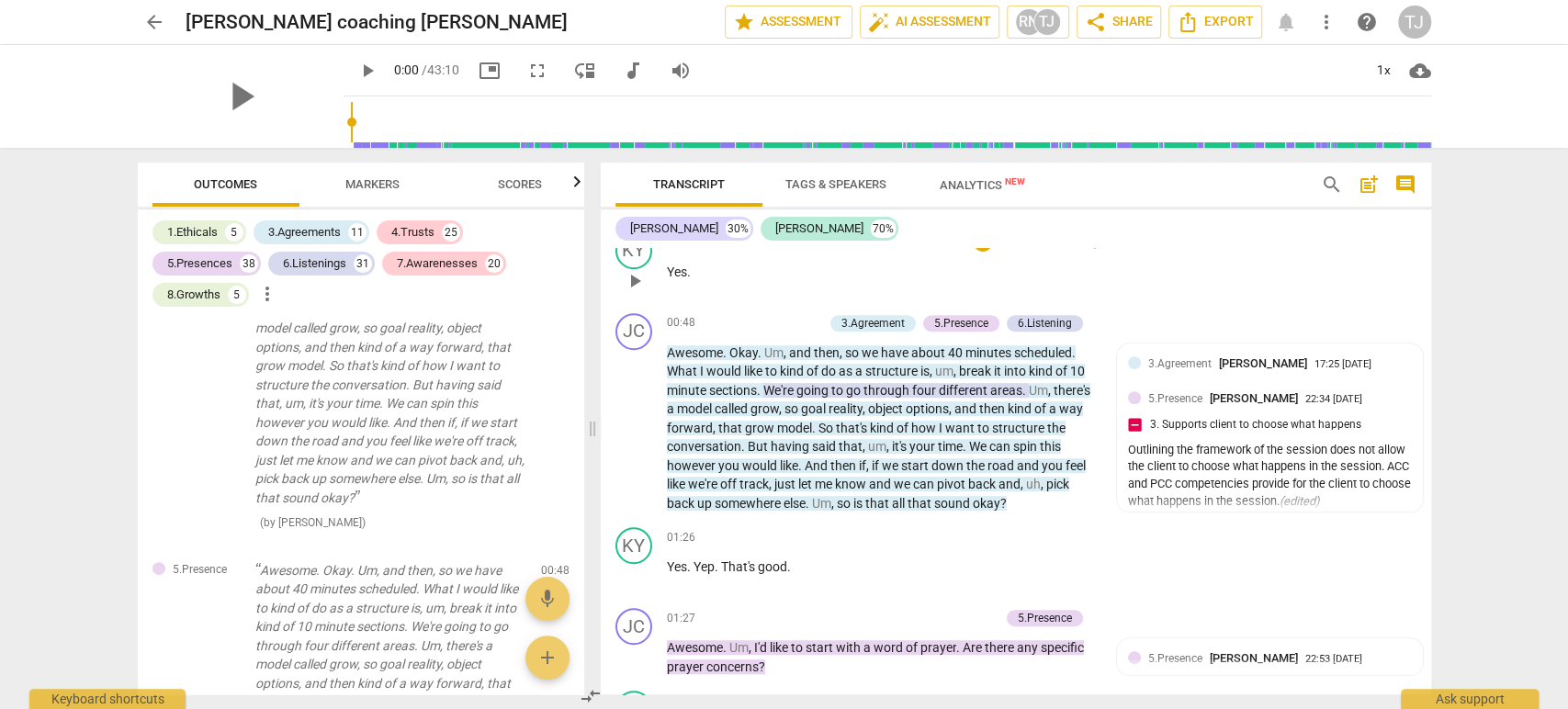 click on "Yes ." at bounding box center [882, 272] 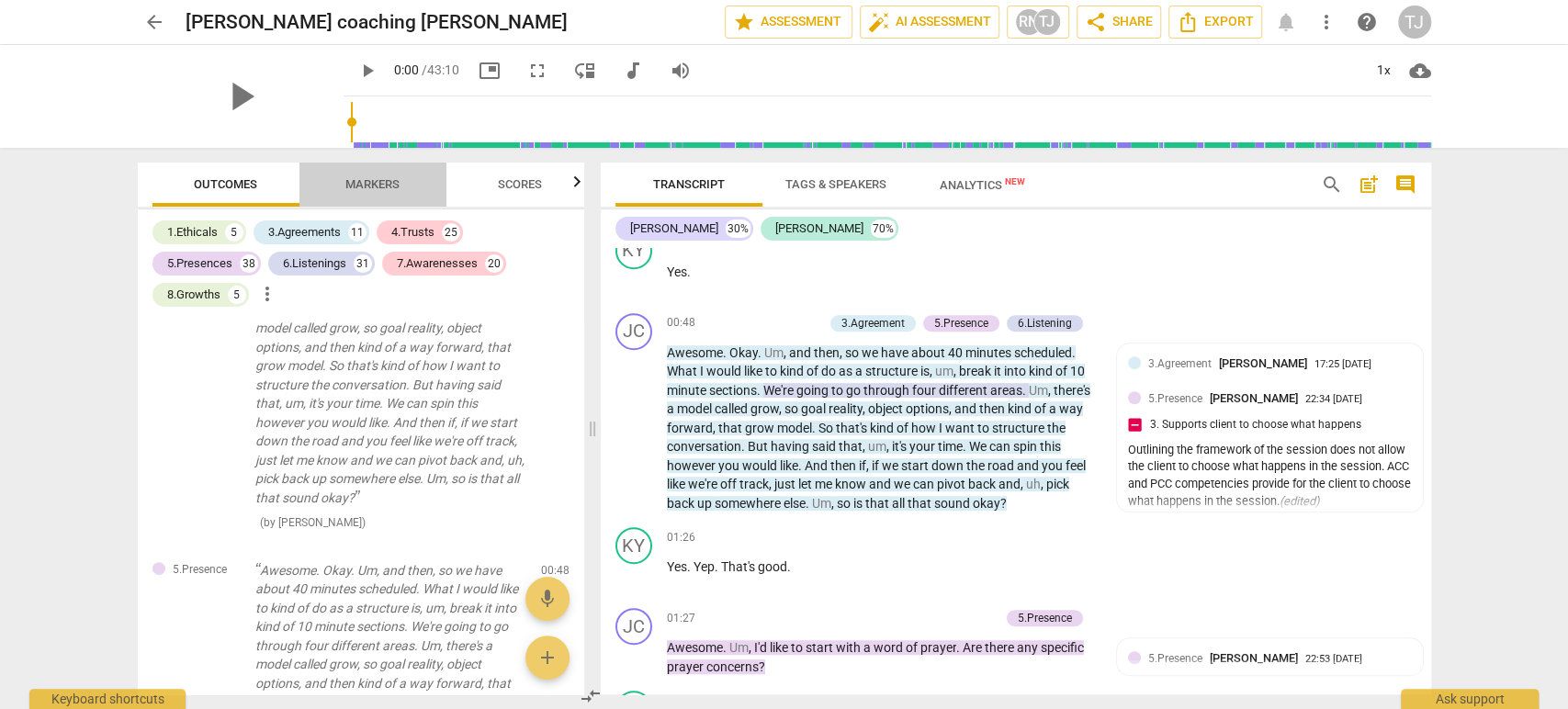 click on "Markers" at bounding box center (372, 184) 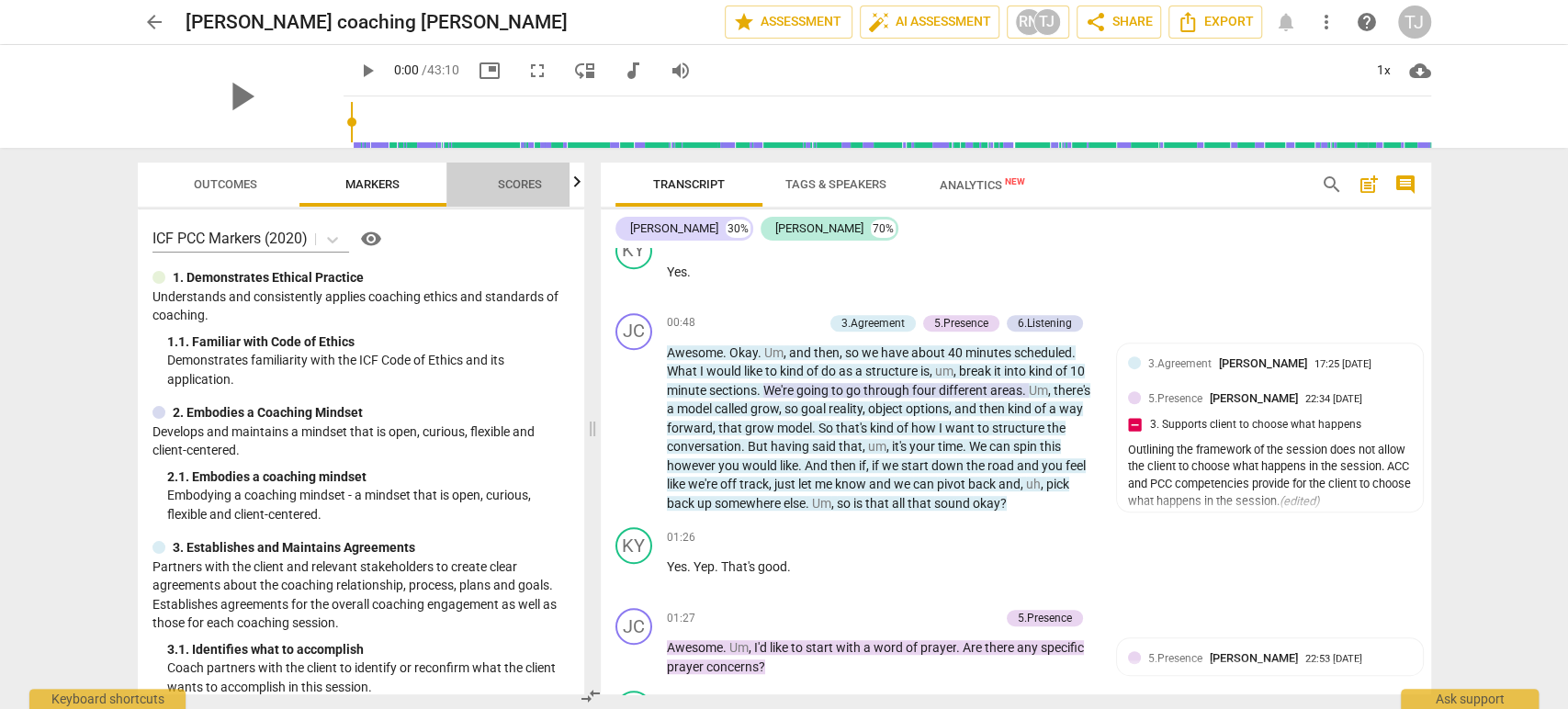 click on "Scores" at bounding box center (520, 184) 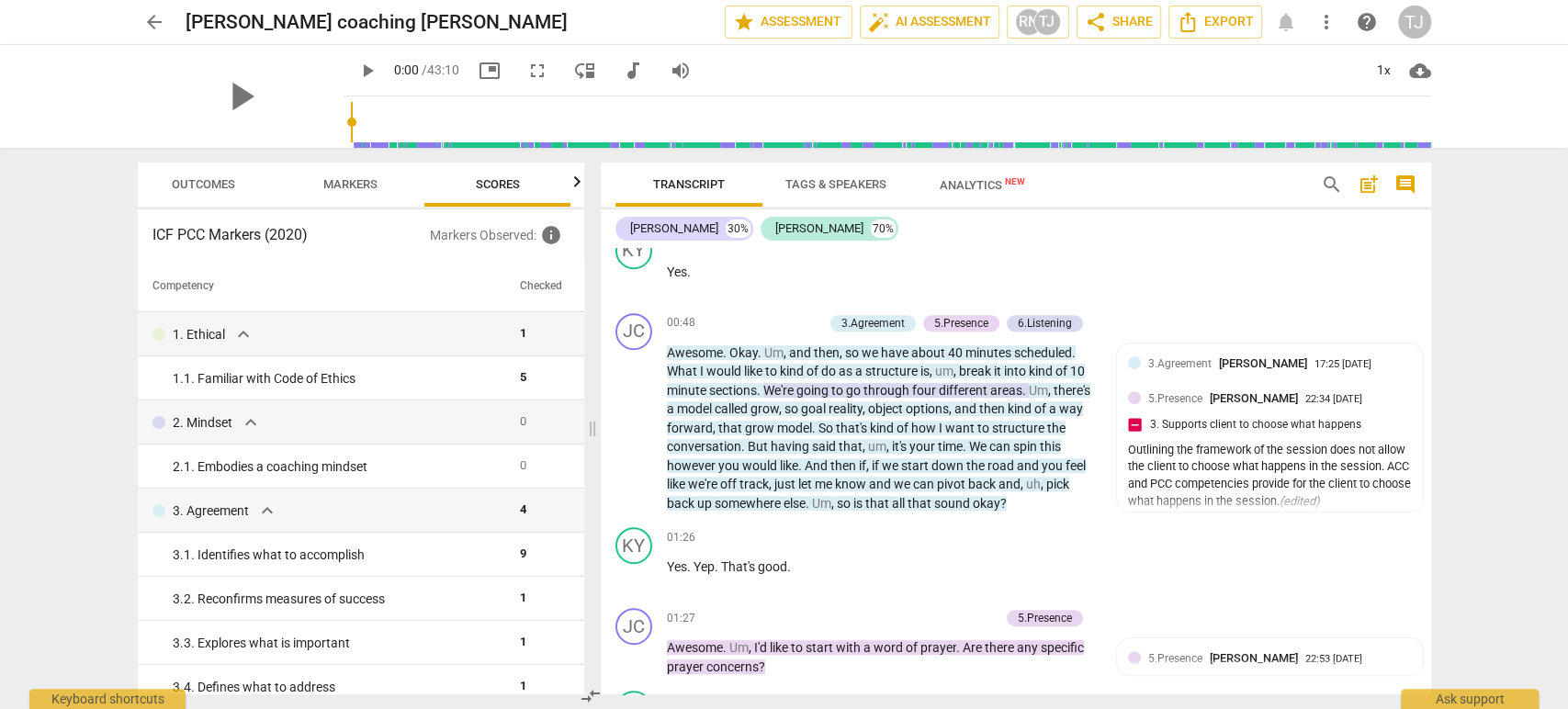 scroll, scrollTop: 0, scrollLeft: 23, axis: horizontal 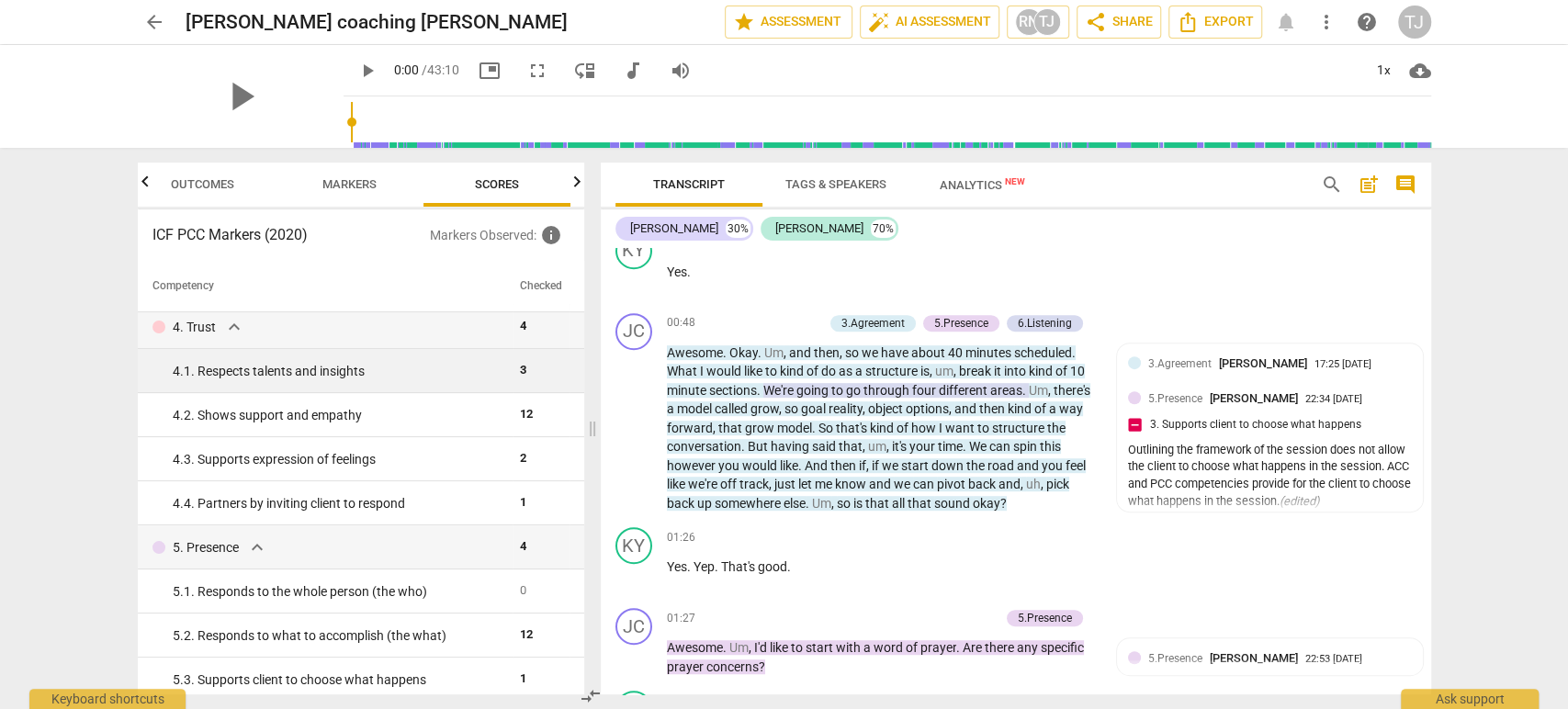 click on "4. 1. Respects talents and insights" at bounding box center (339, 371) 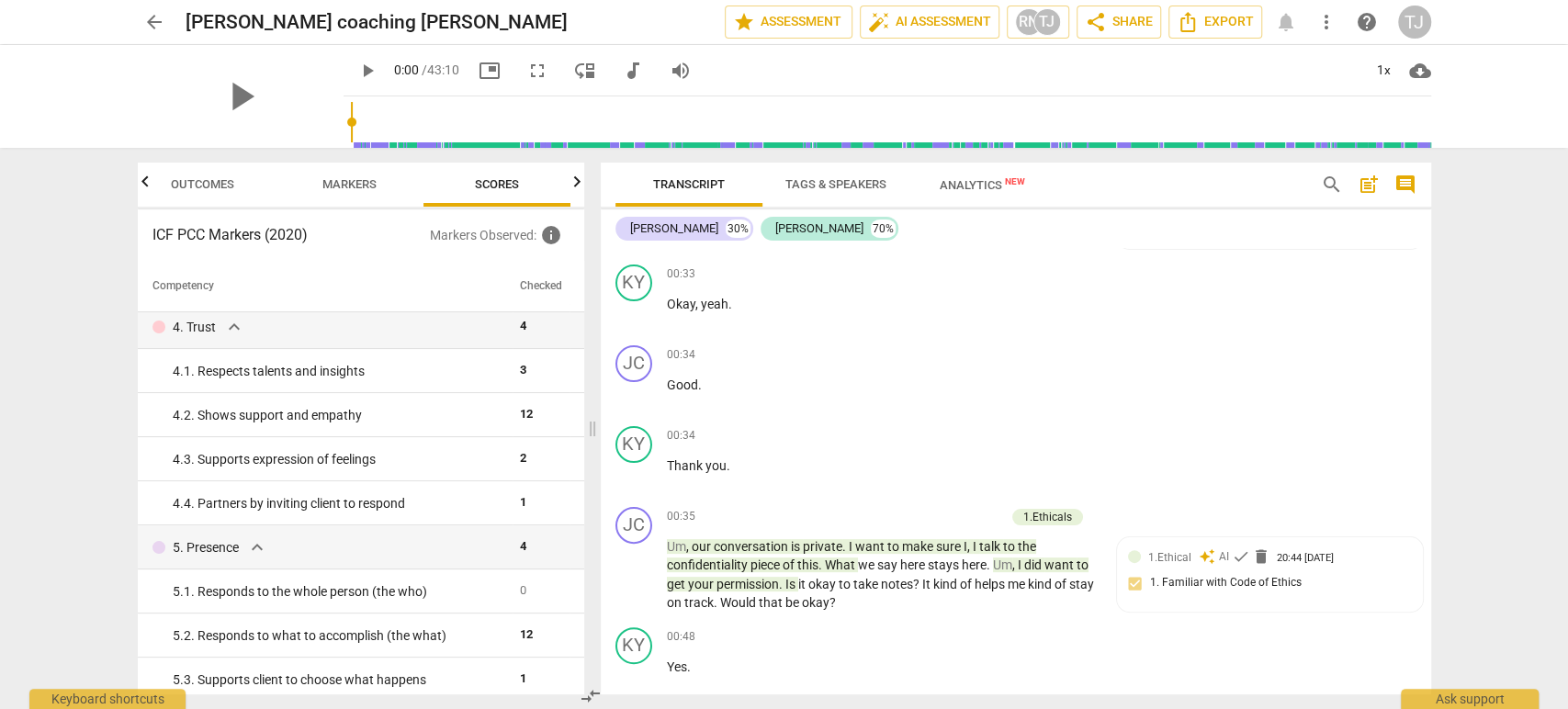 scroll, scrollTop: 293, scrollLeft: 0, axis: vertical 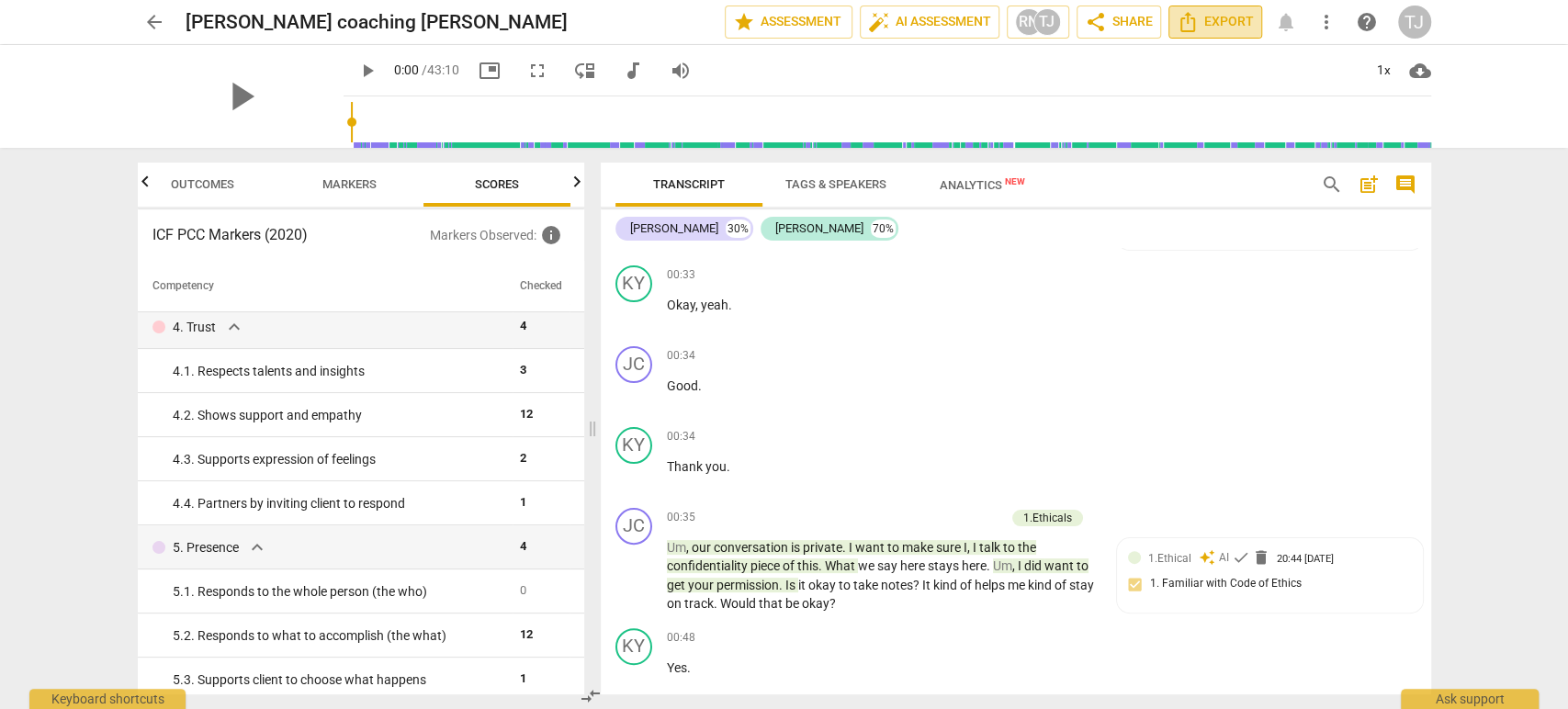click on "Export" at bounding box center (1215, 22) 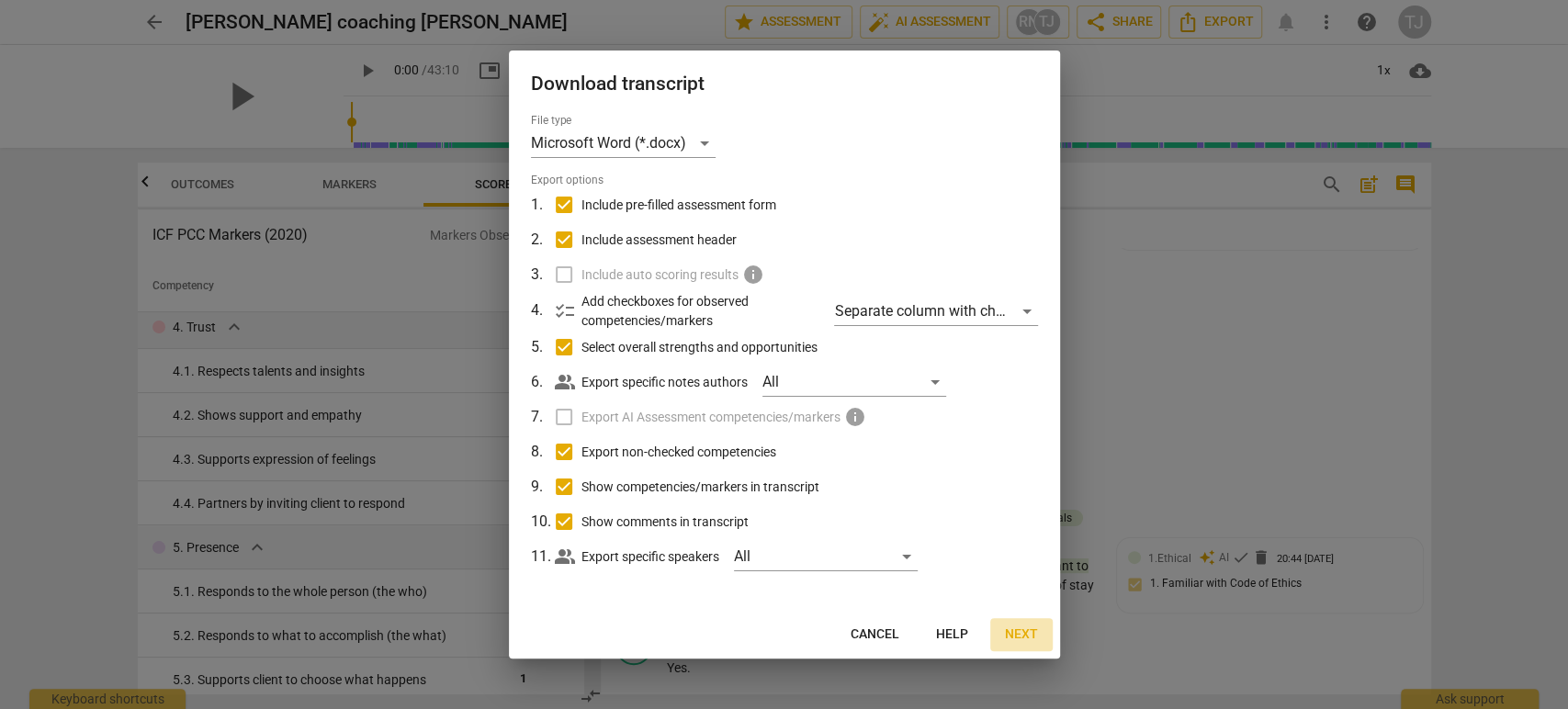 click on "Next" at bounding box center [1021, 635] 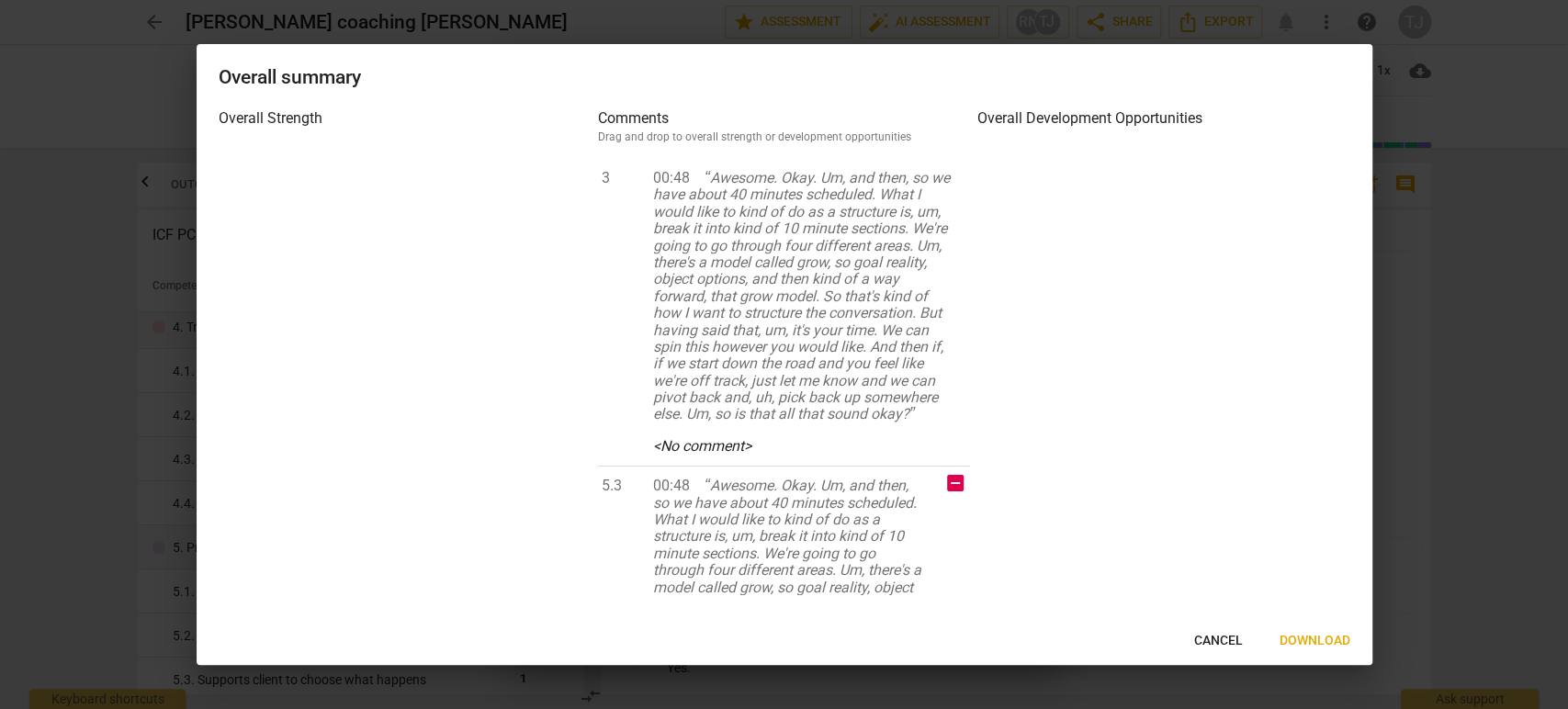 click on "Download" at bounding box center [1314, 641] 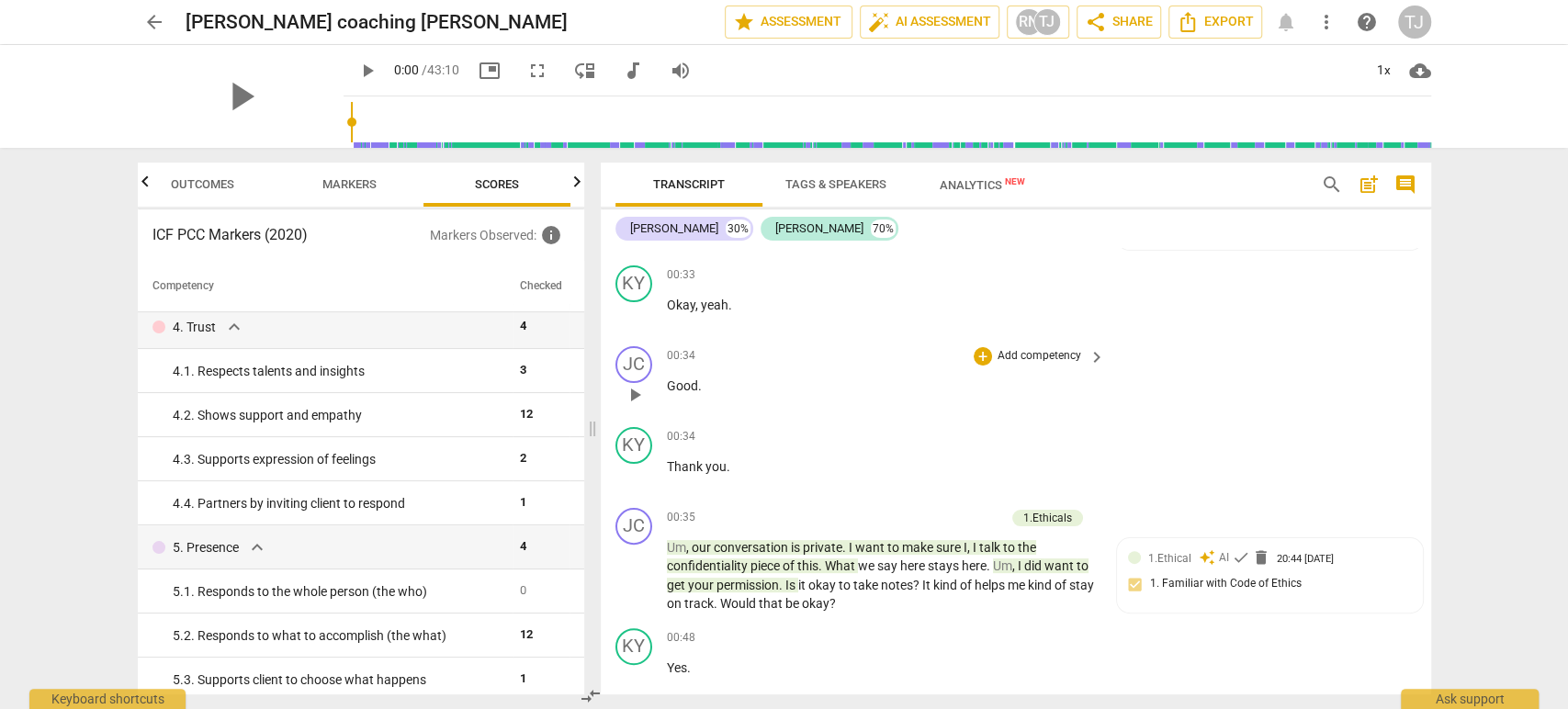 click on "JC play_arrow pause 00:34 + Add competency keyboard_arrow_right Good ." at bounding box center [1016, 379] 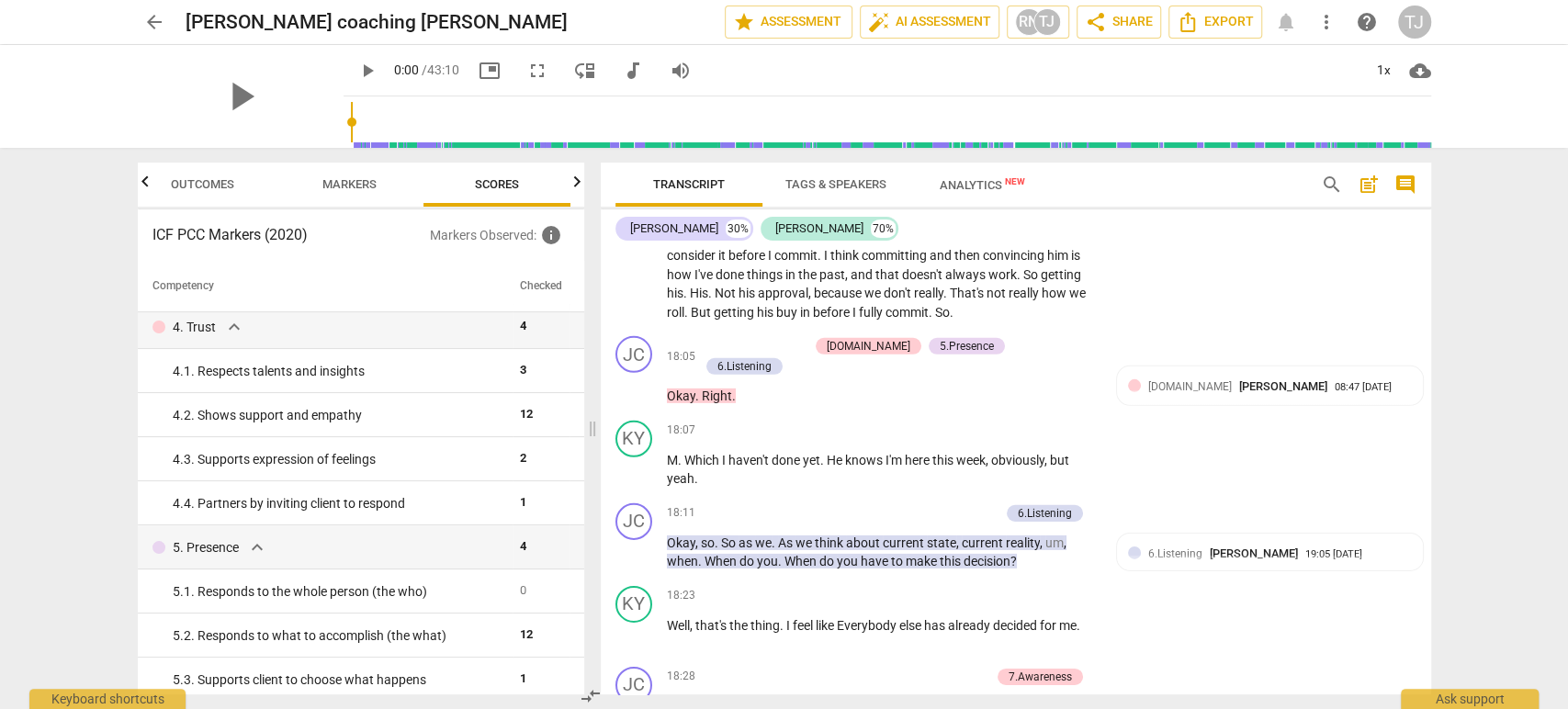 click on "JC play_arrow pause 18:11 + Add competency 6.Listening keyboard_arrow_right Okay ,   so .   So   as   we .   As   we   think   about   current   state ,   current   reality ,   um ,   when .   When   do   you .   When   do   you   have   to   make   this   decision ? 6.Listening [PERSON_NAME] 19:05 [DATE] 1. Customizes questions" at bounding box center (1016, 537) 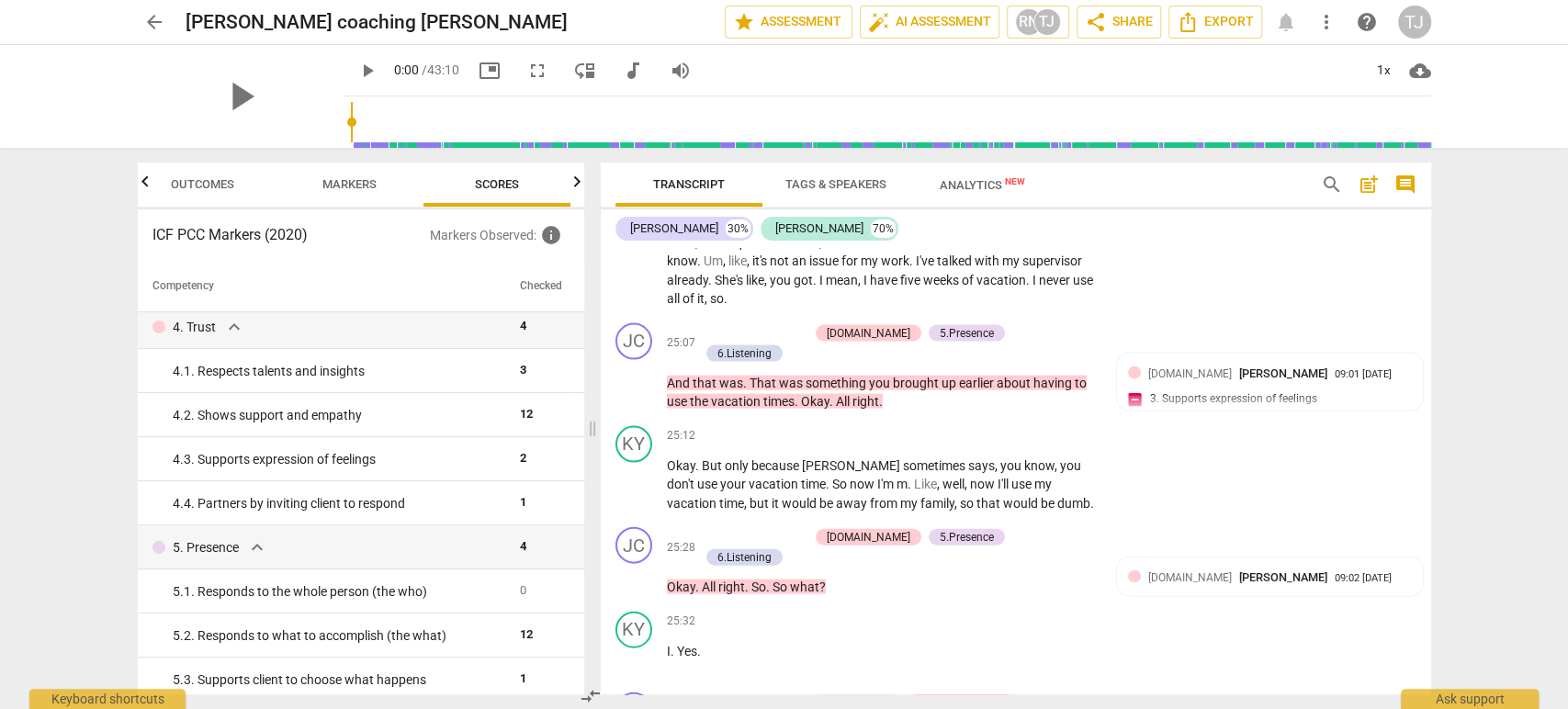 scroll, scrollTop: 12092, scrollLeft: 0, axis: vertical 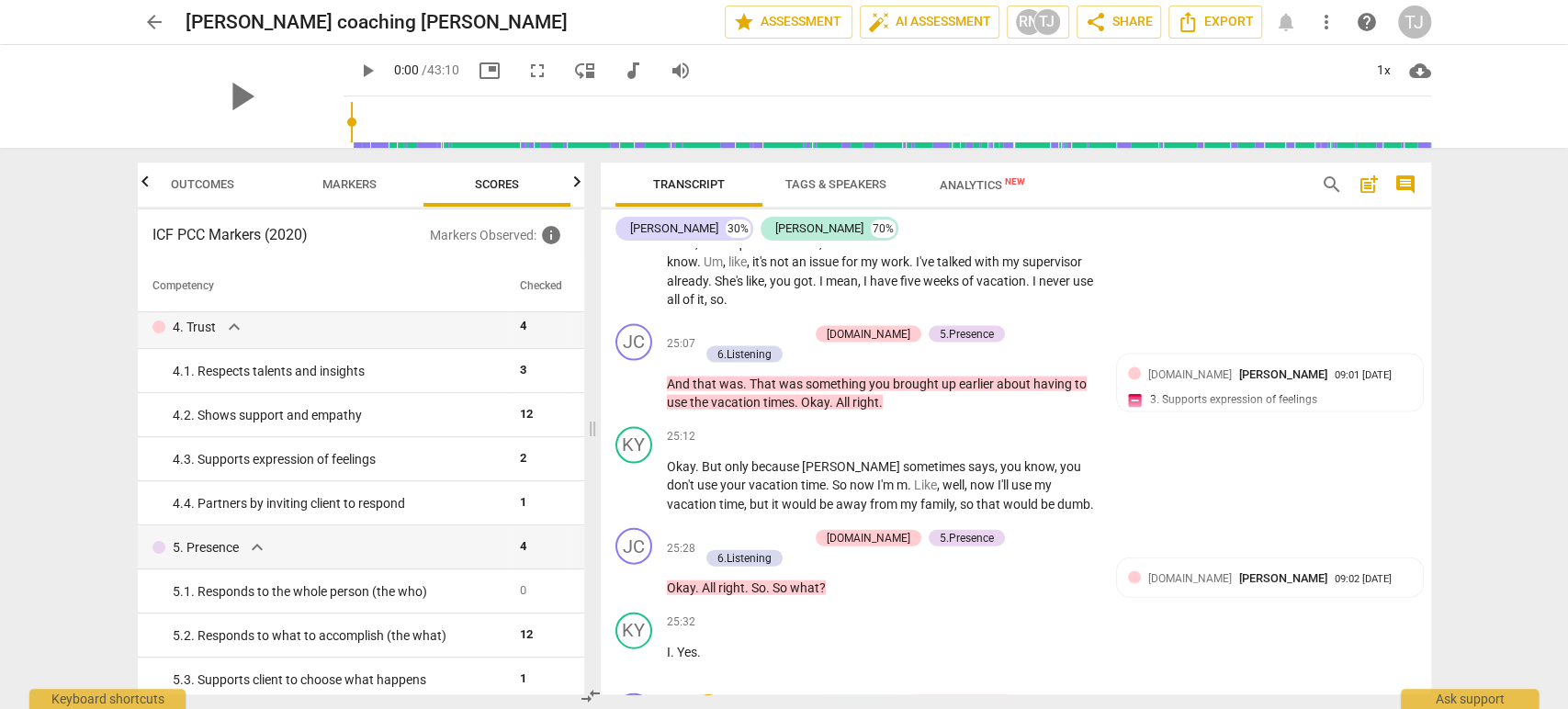 click on "3.Agreement" at bounding box center (1179, 744) 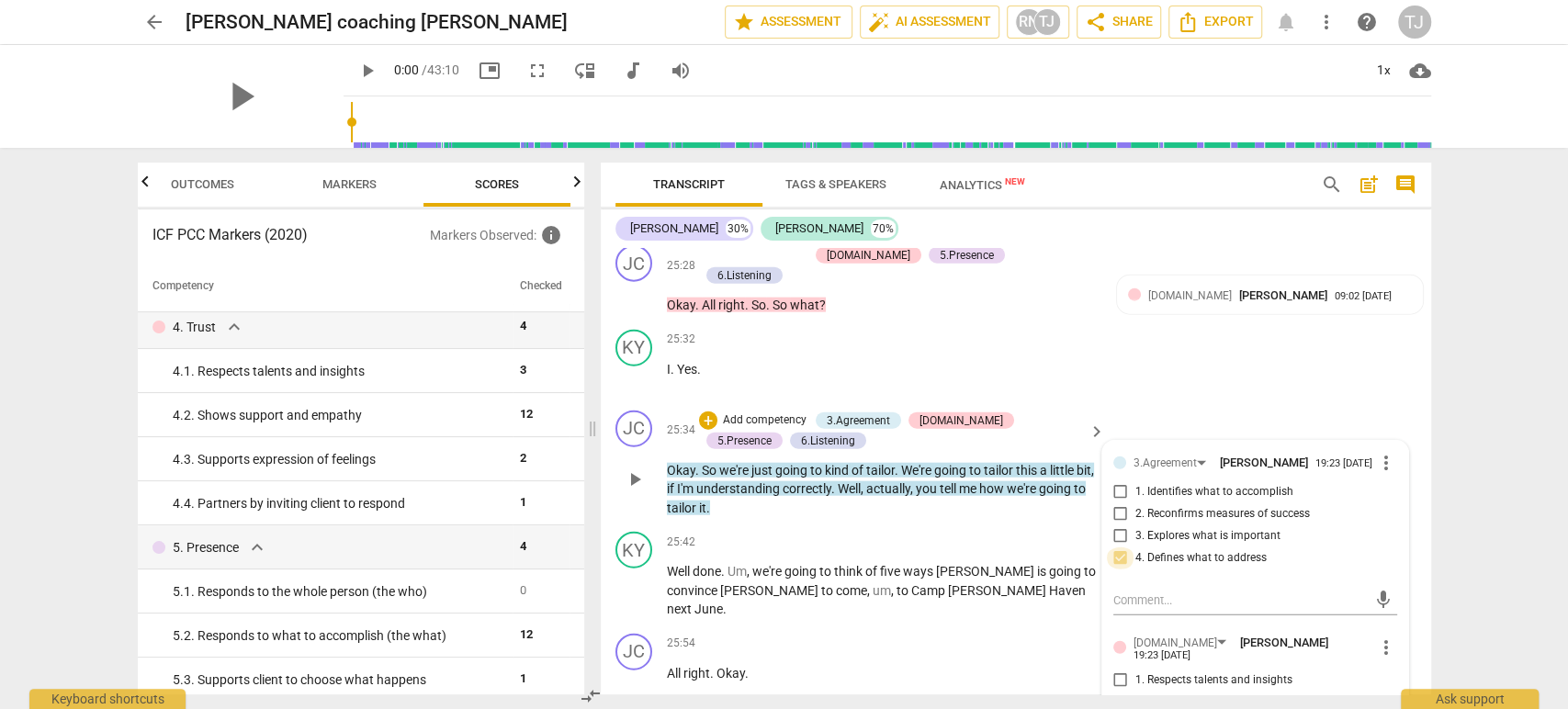 click on "4. Defines what to address" at bounding box center [1121, 558] 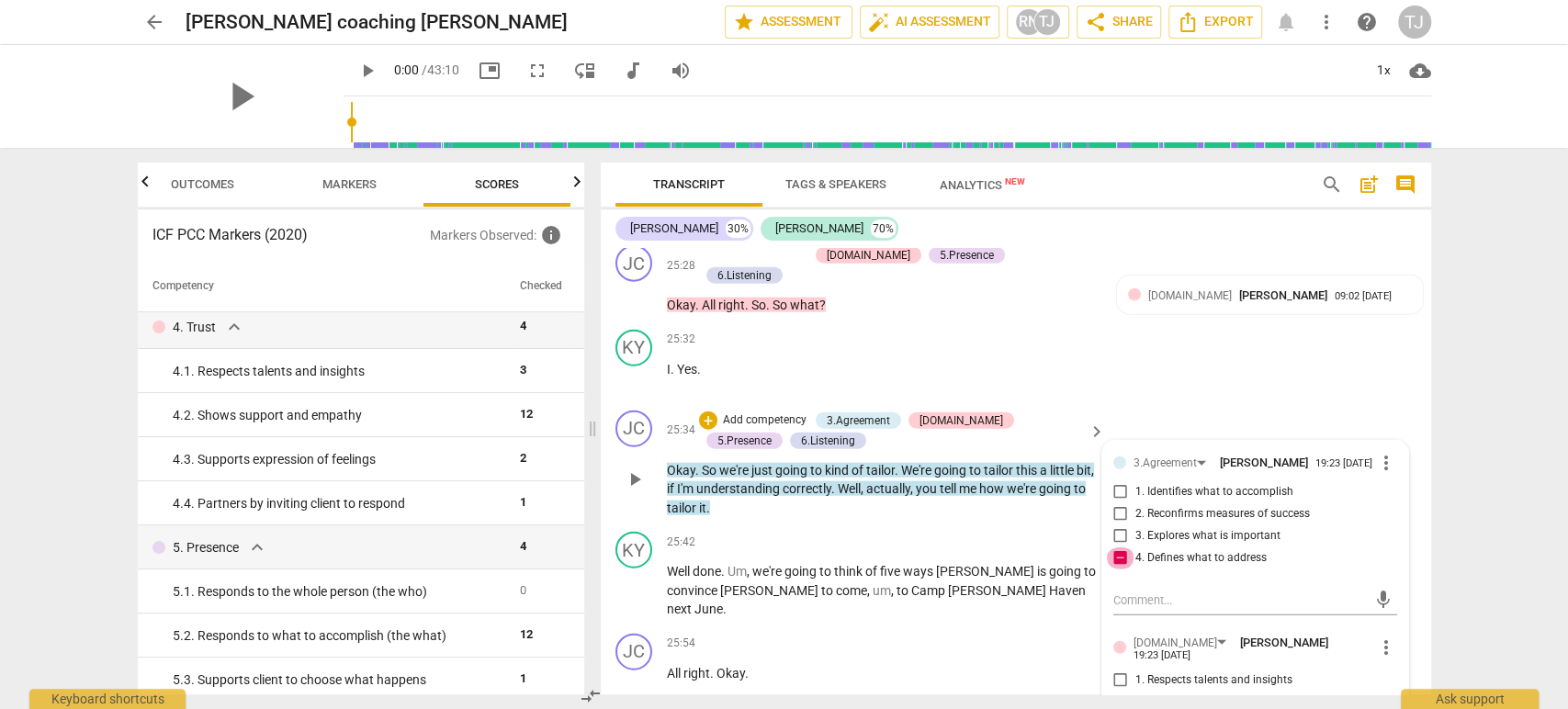 click on "4. Defines what to address" at bounding box center [1121, 558] 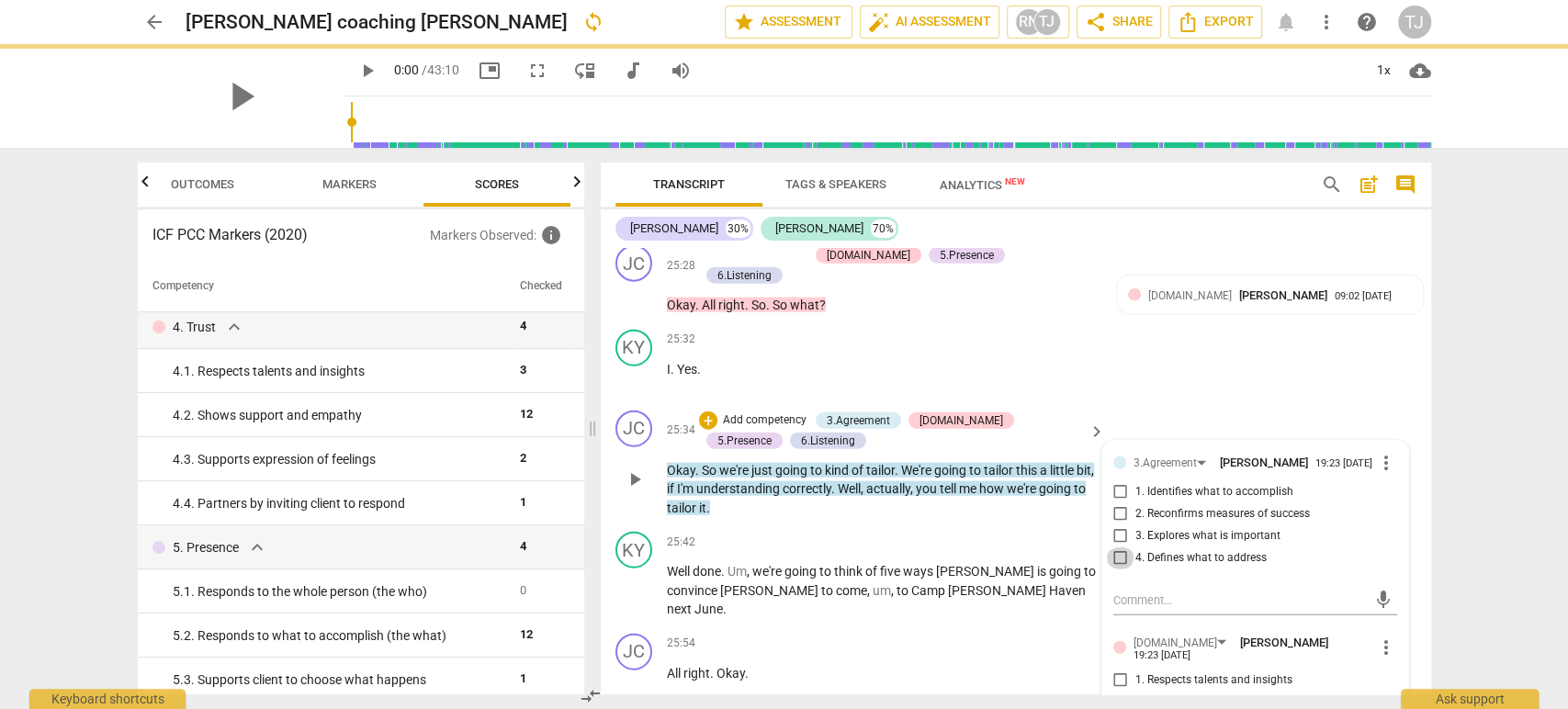 click on "4. Defines what to address" at bounding box center (1121, 558) 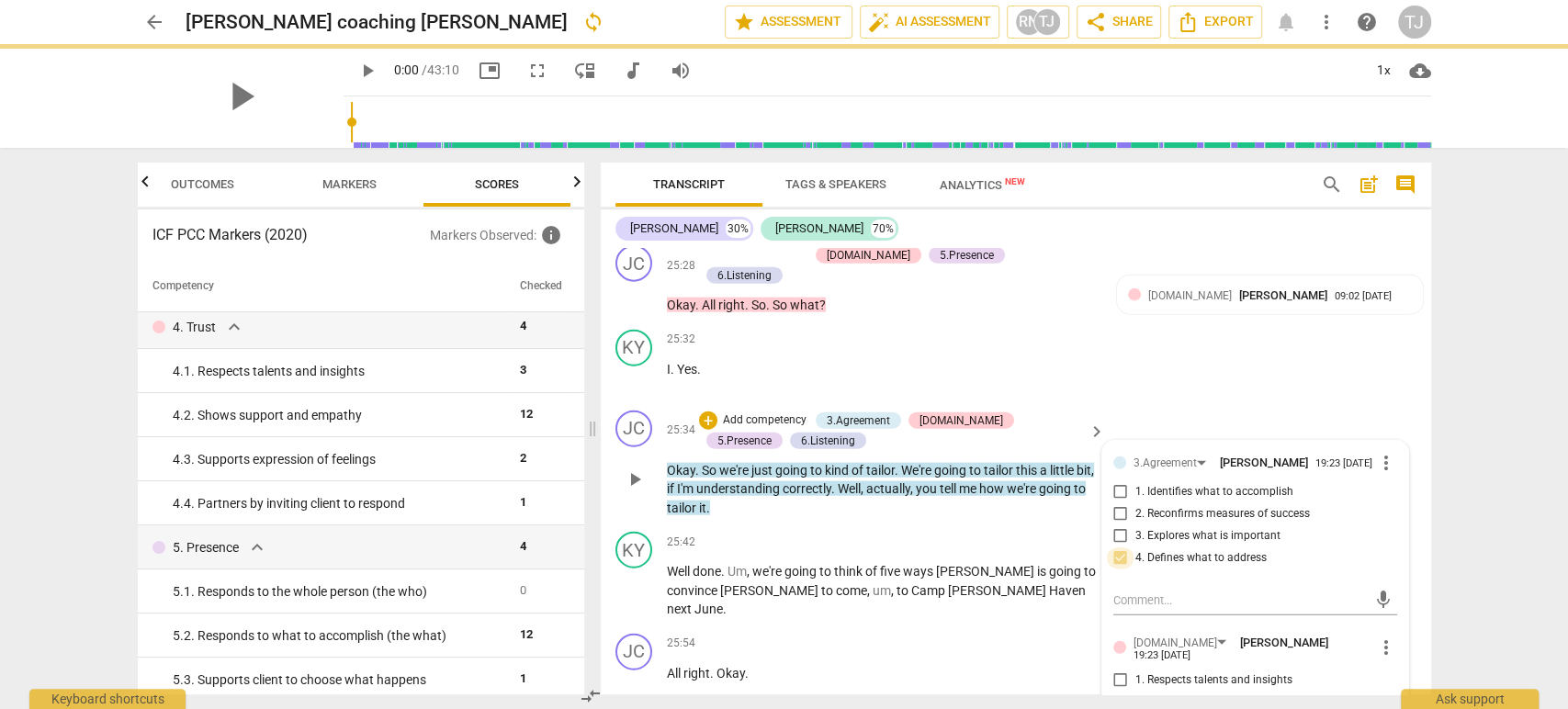 click on "4. Defines what to address" at bounding box center [1121, 558] 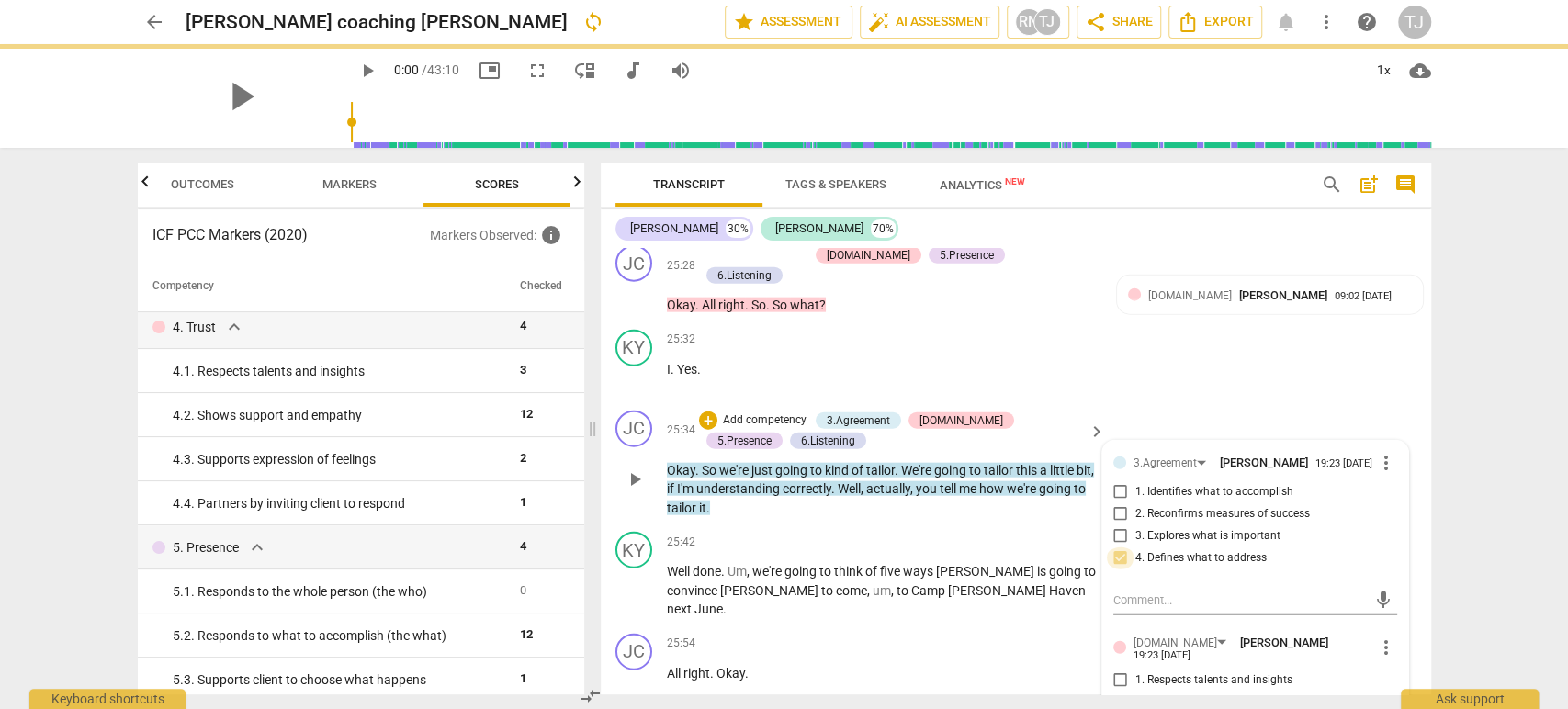checkbox on "true" 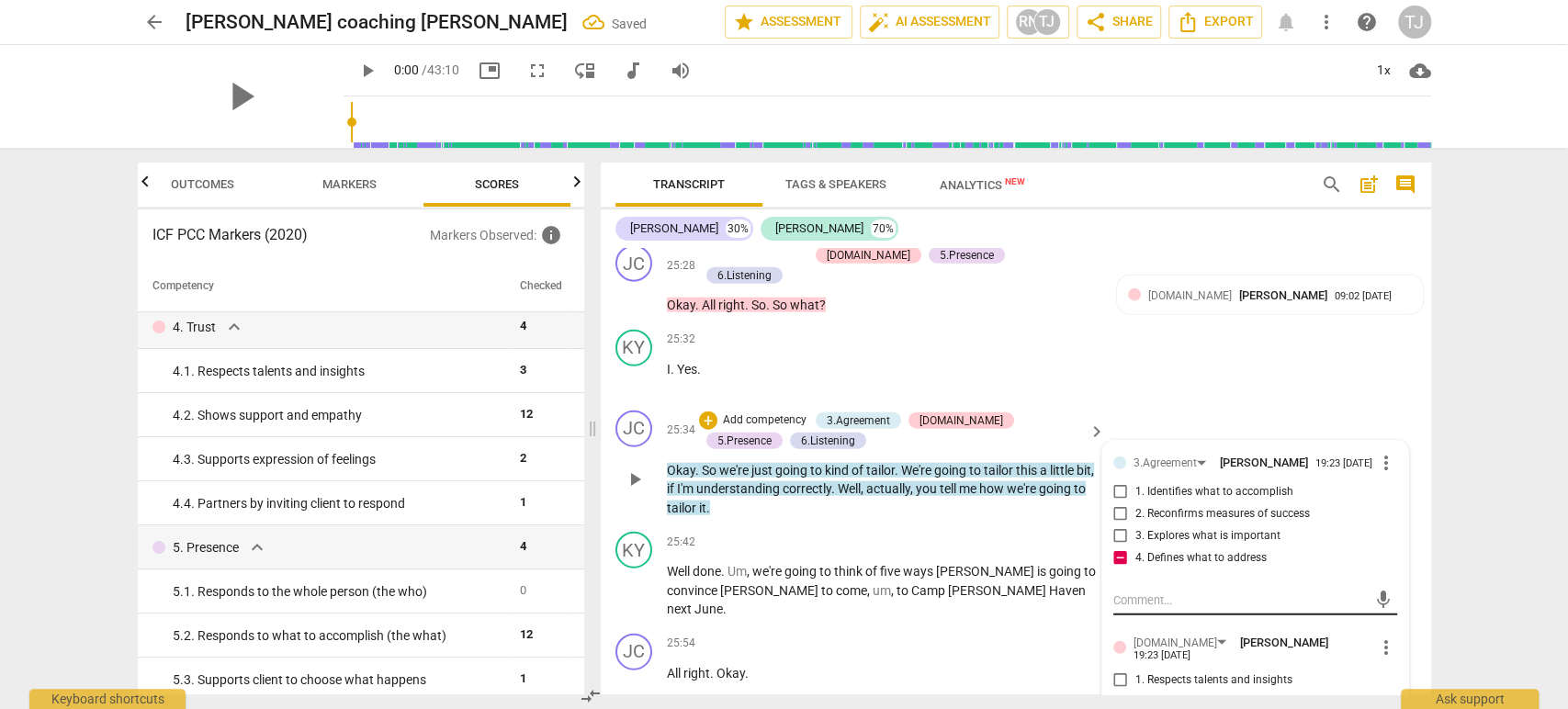 click at bounding box center (1240, 600) 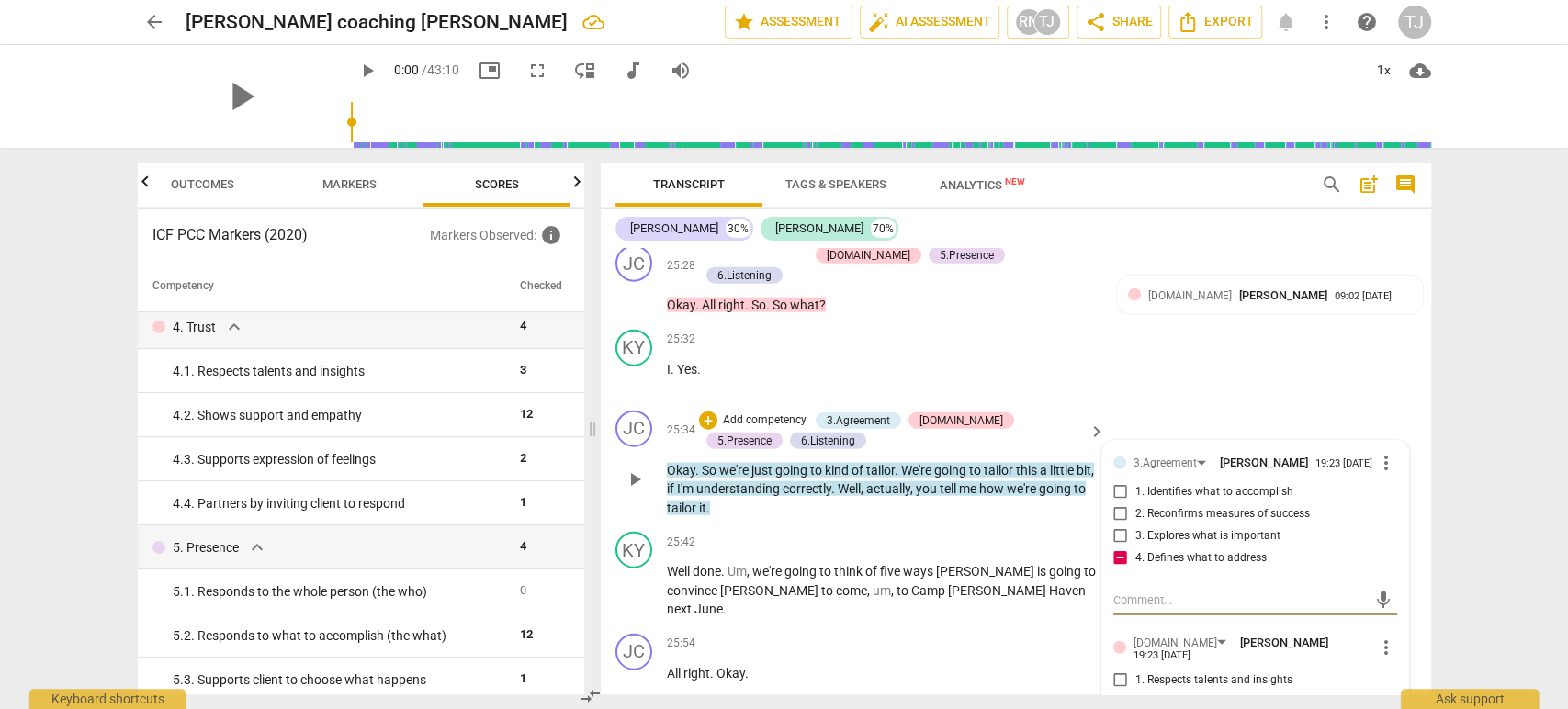 type on "T" 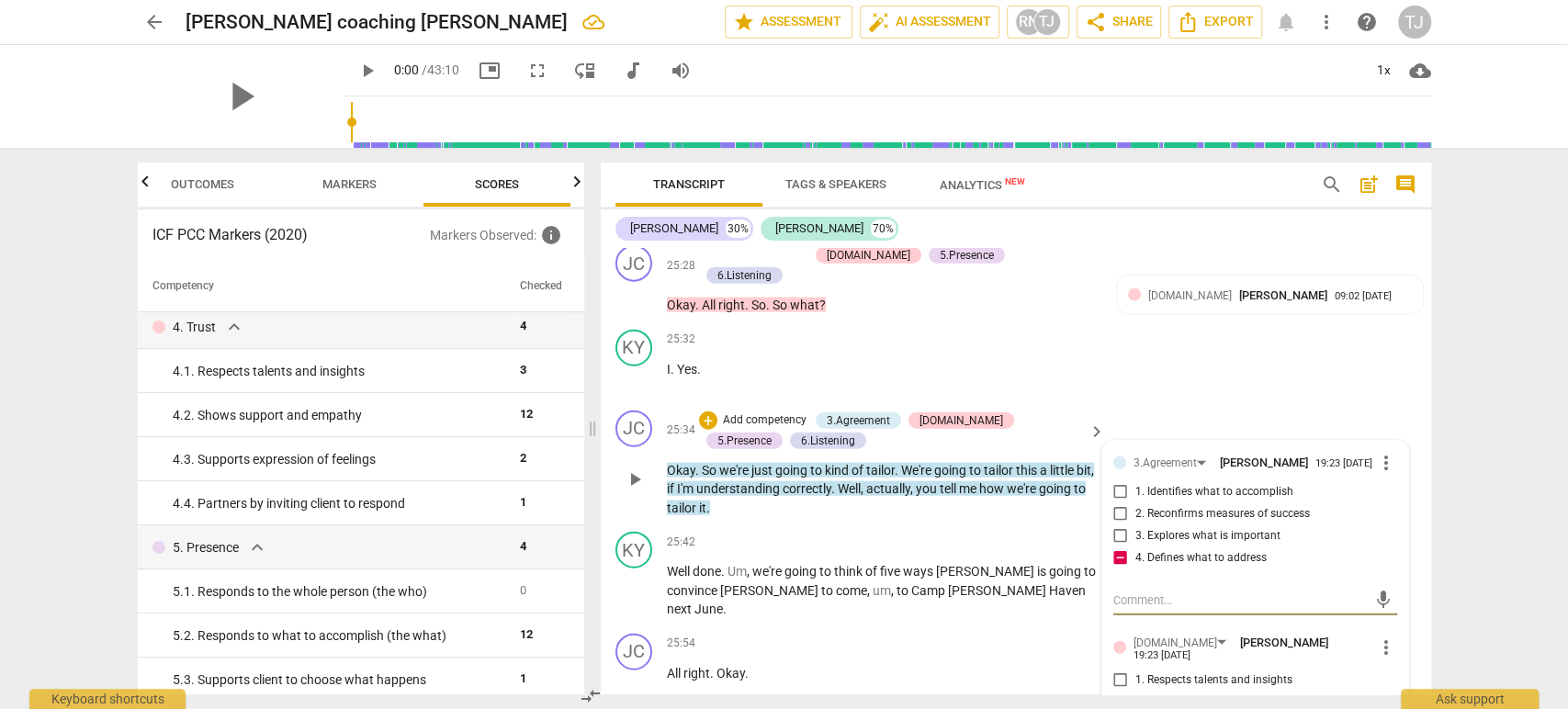 type on "T" 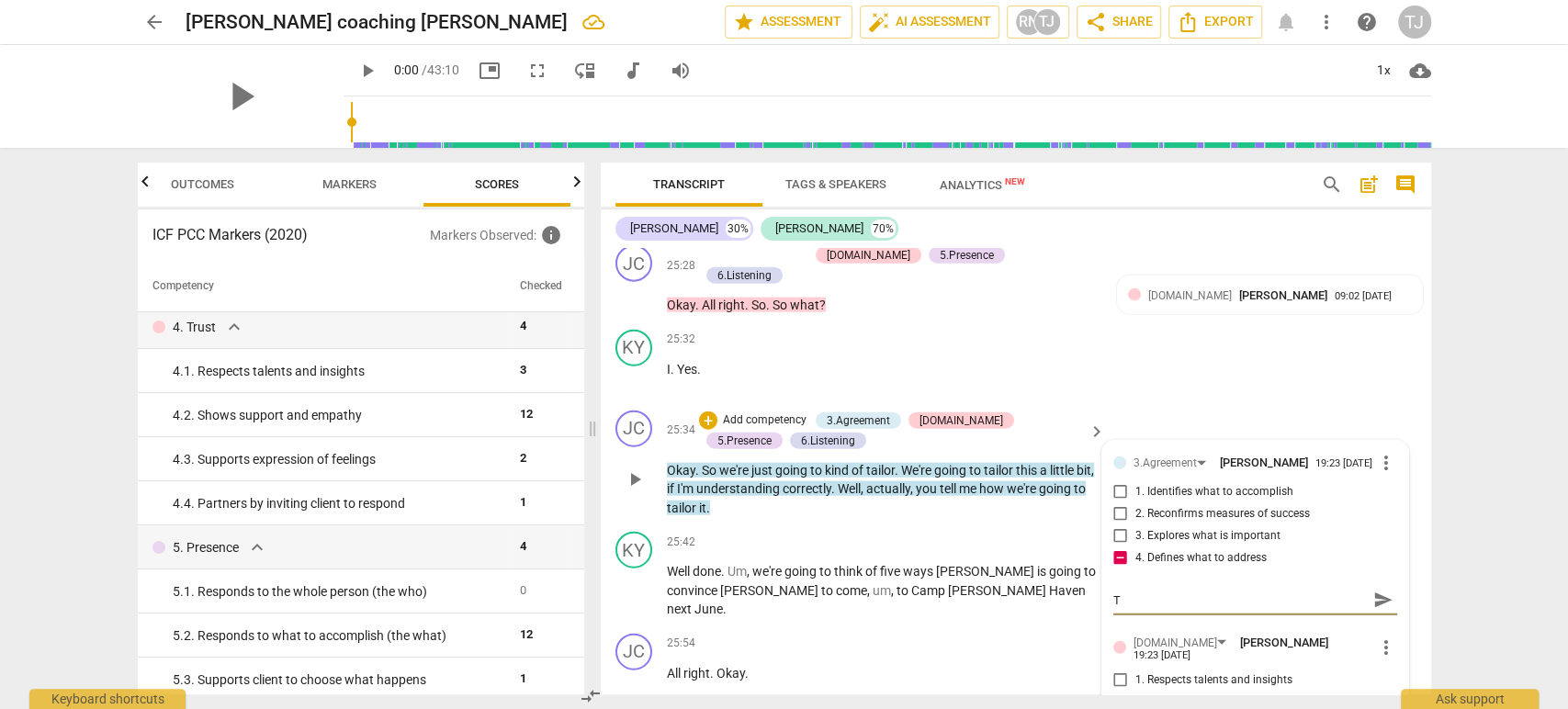 type on "Th" 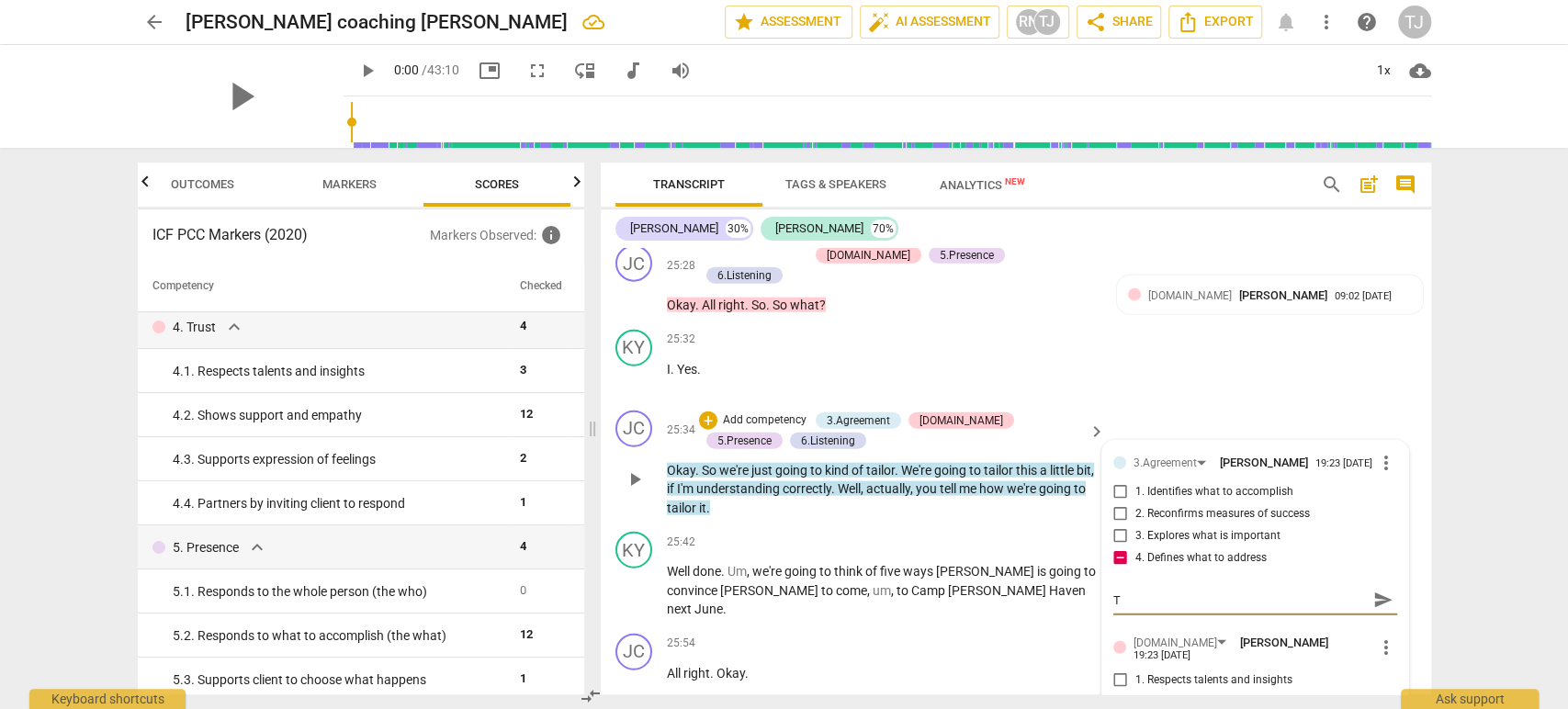 type on "Th" 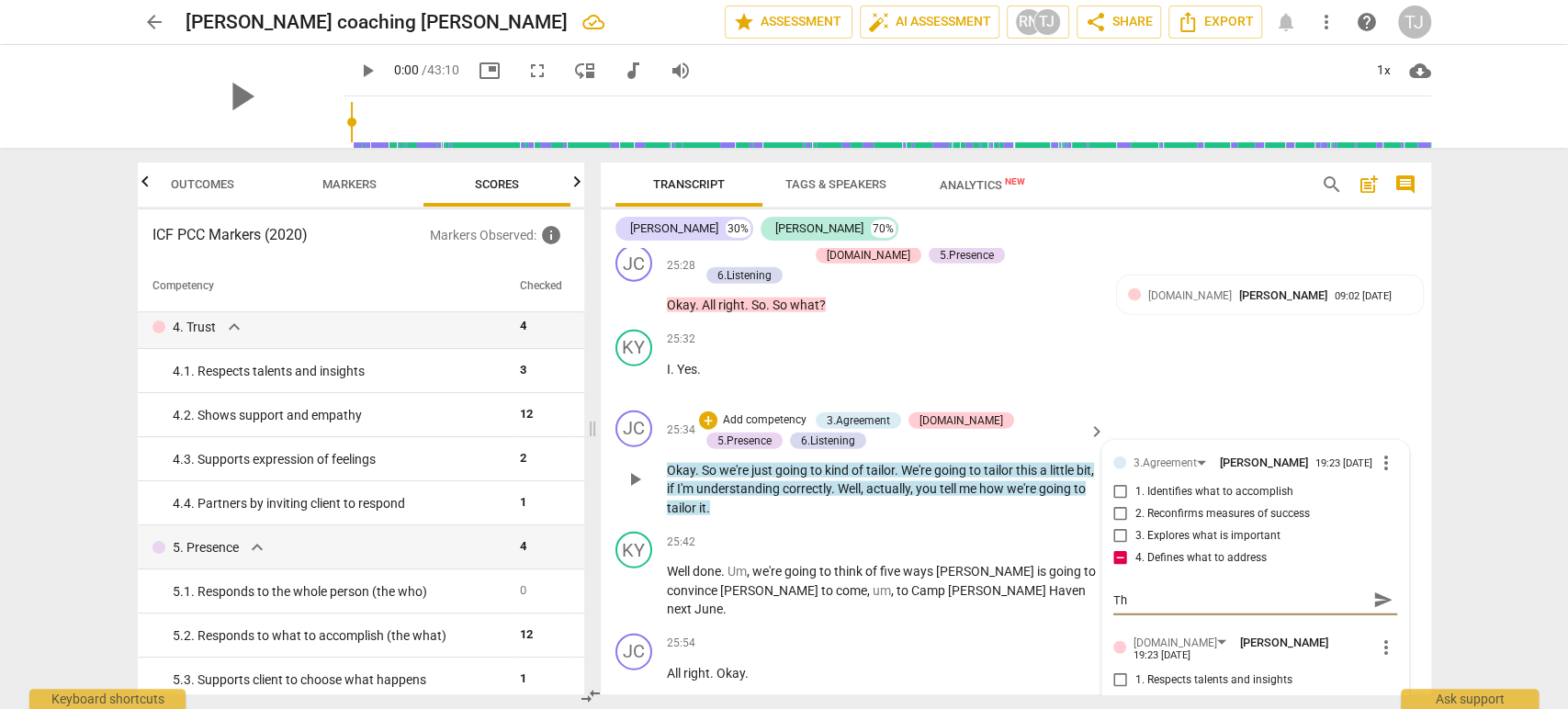 type on "Thi" 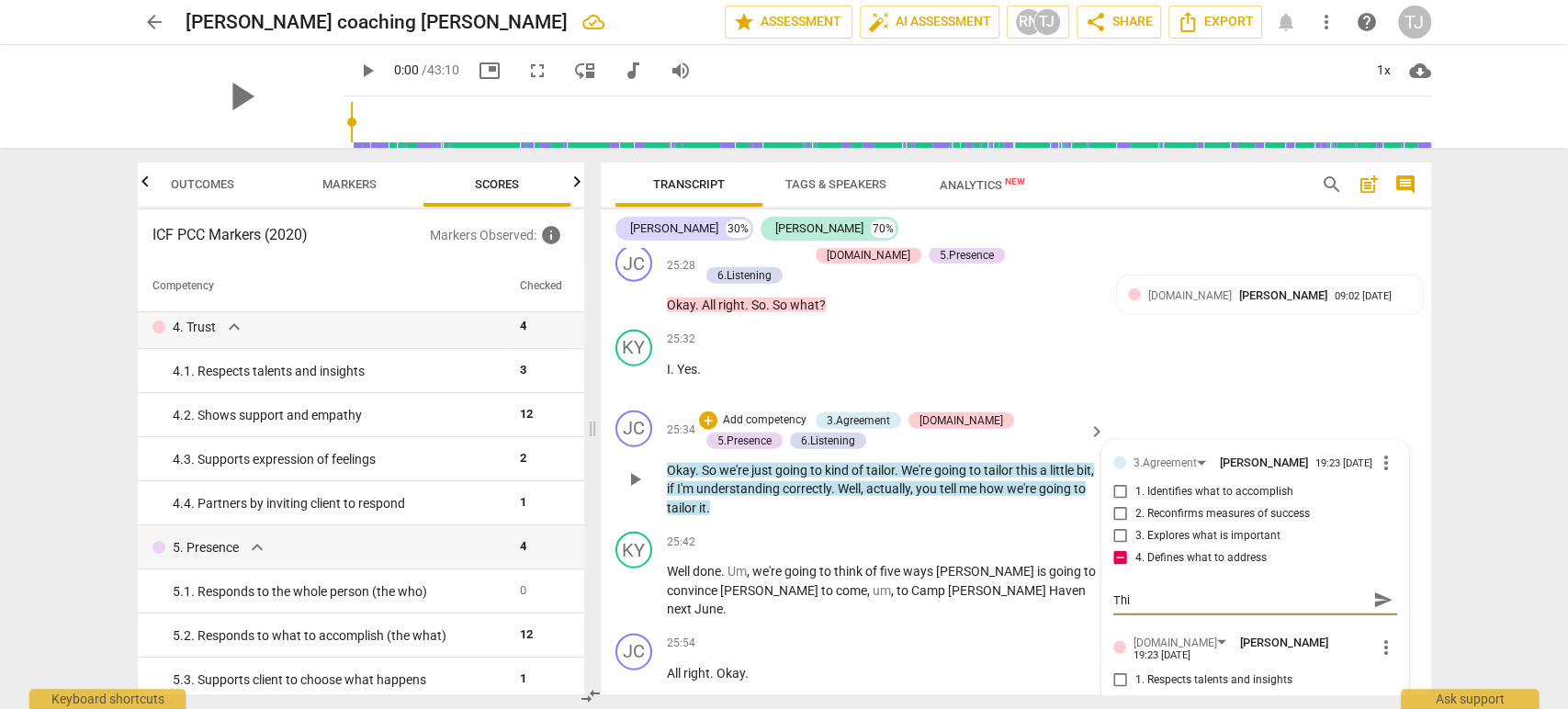 type on "This" 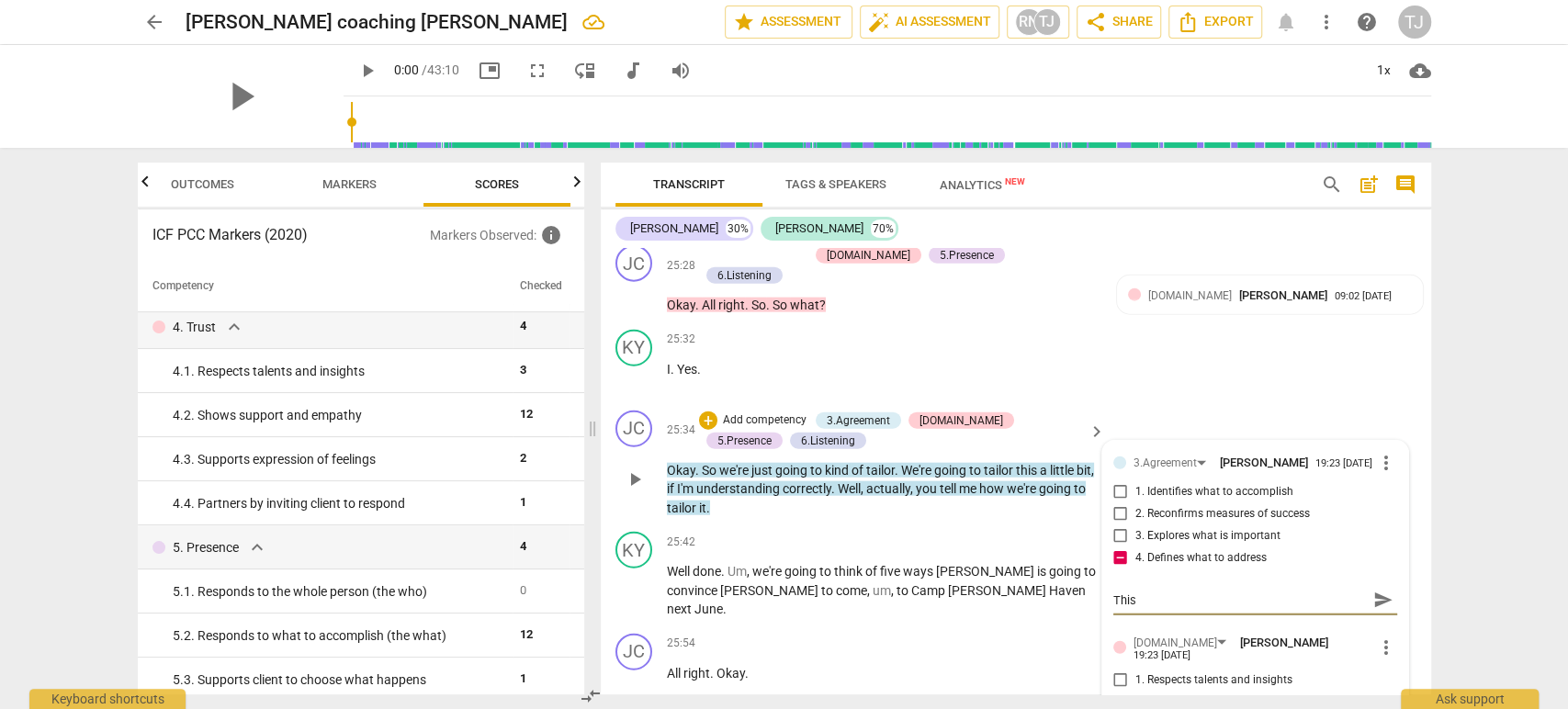 type on "This" 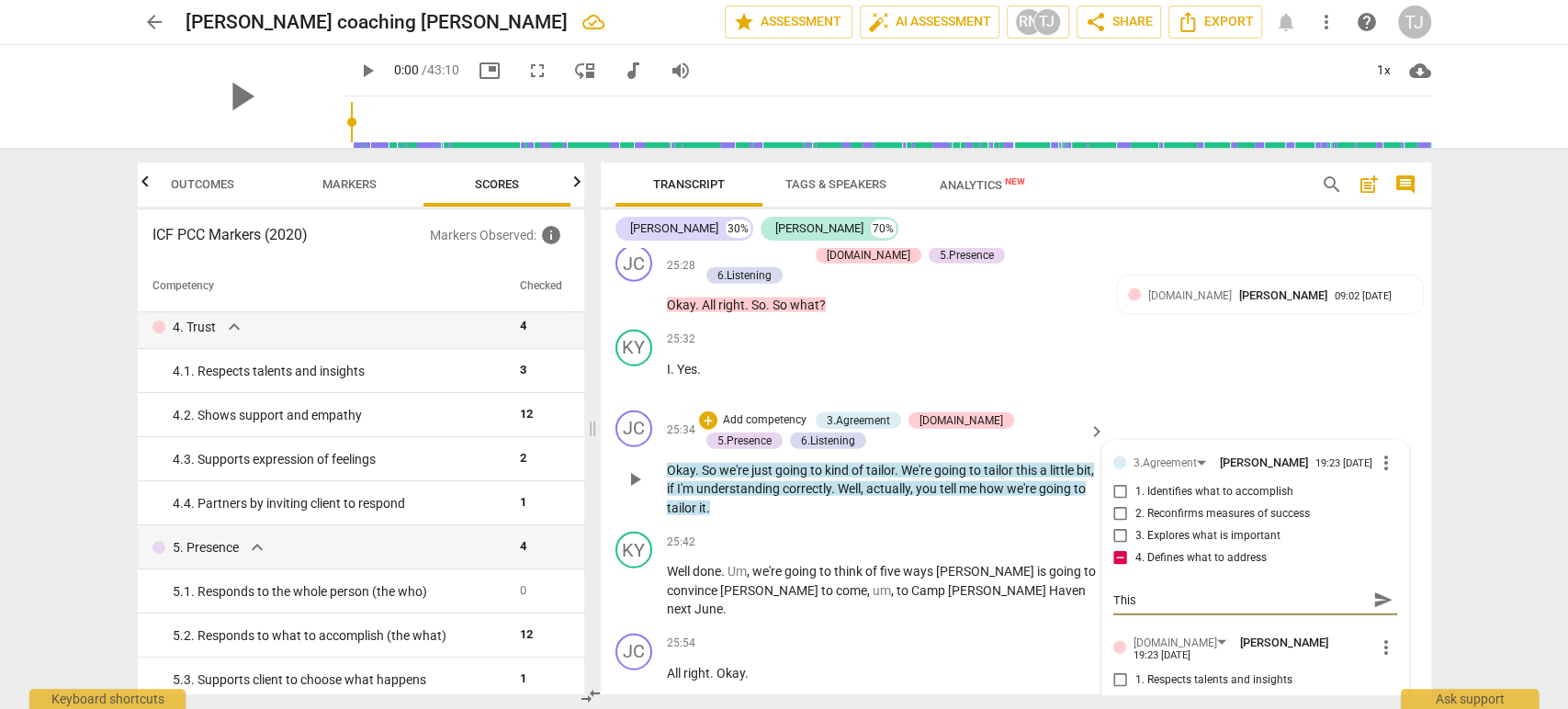type on "This" 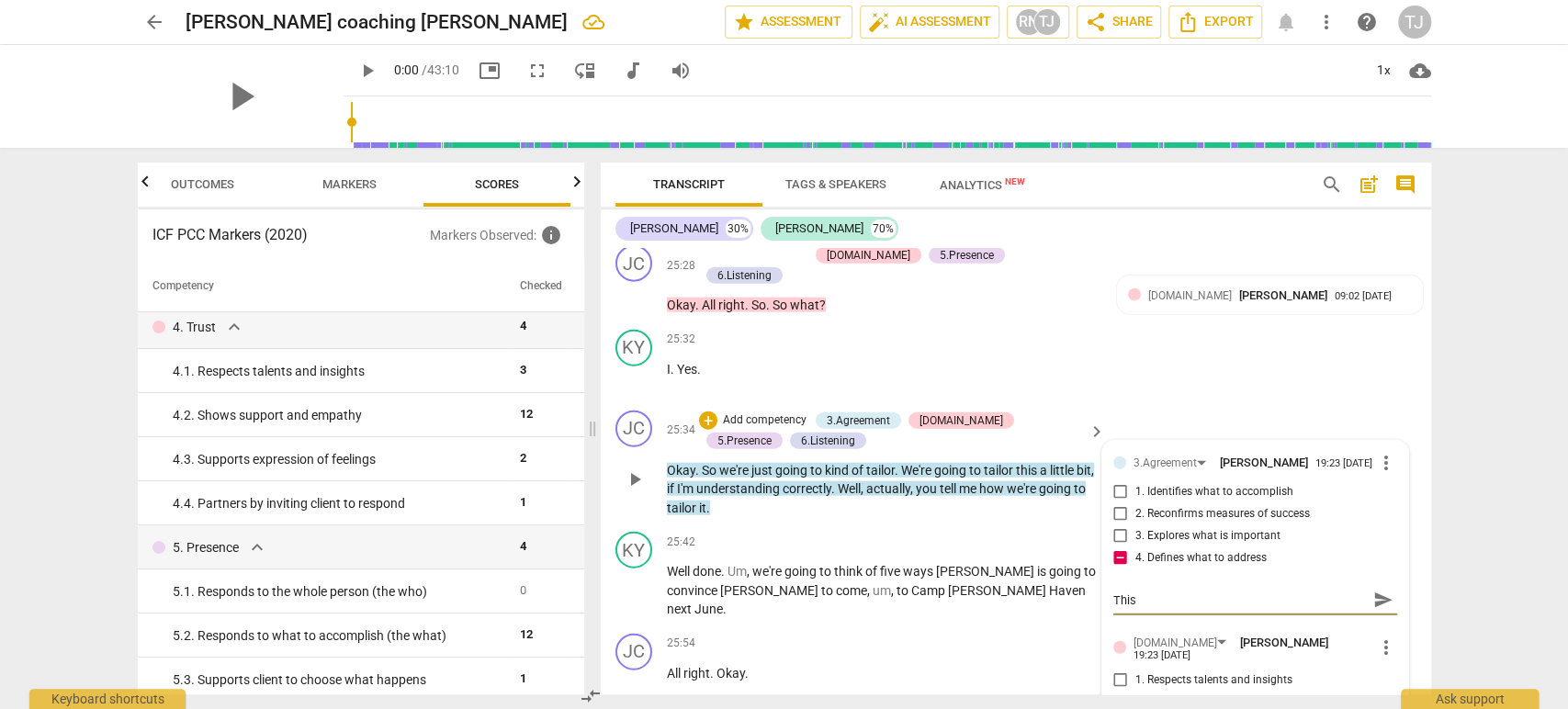 type on "This w" 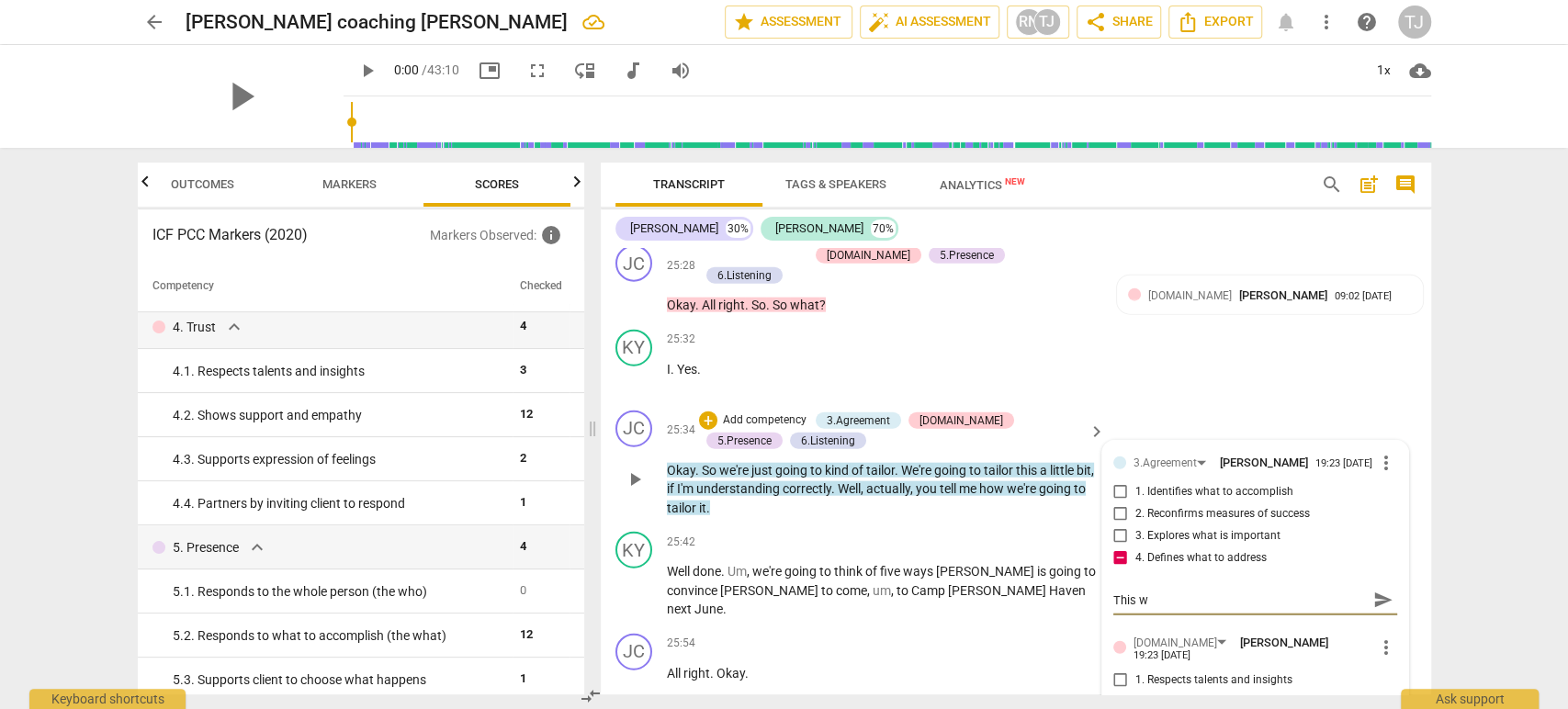 type on "This wa" 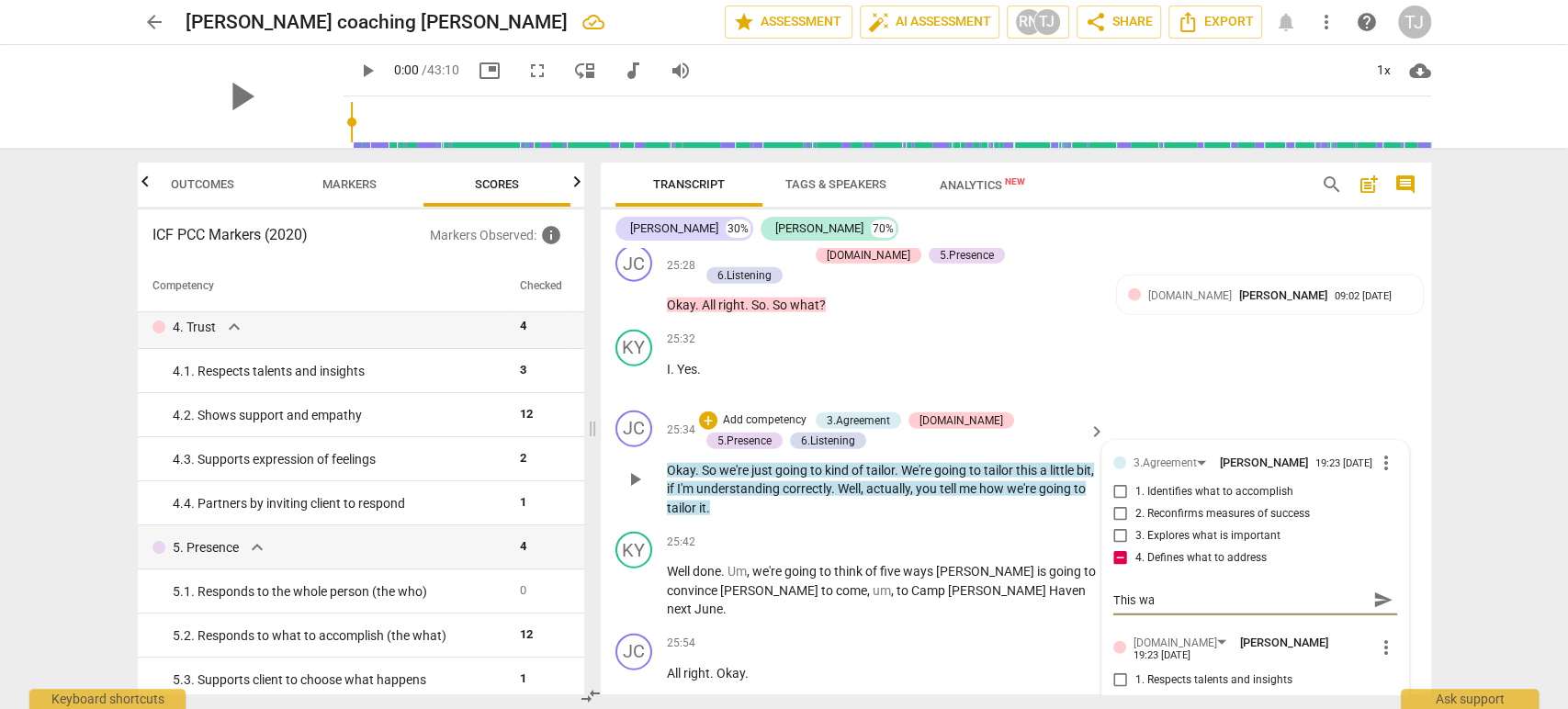 type on "This was" 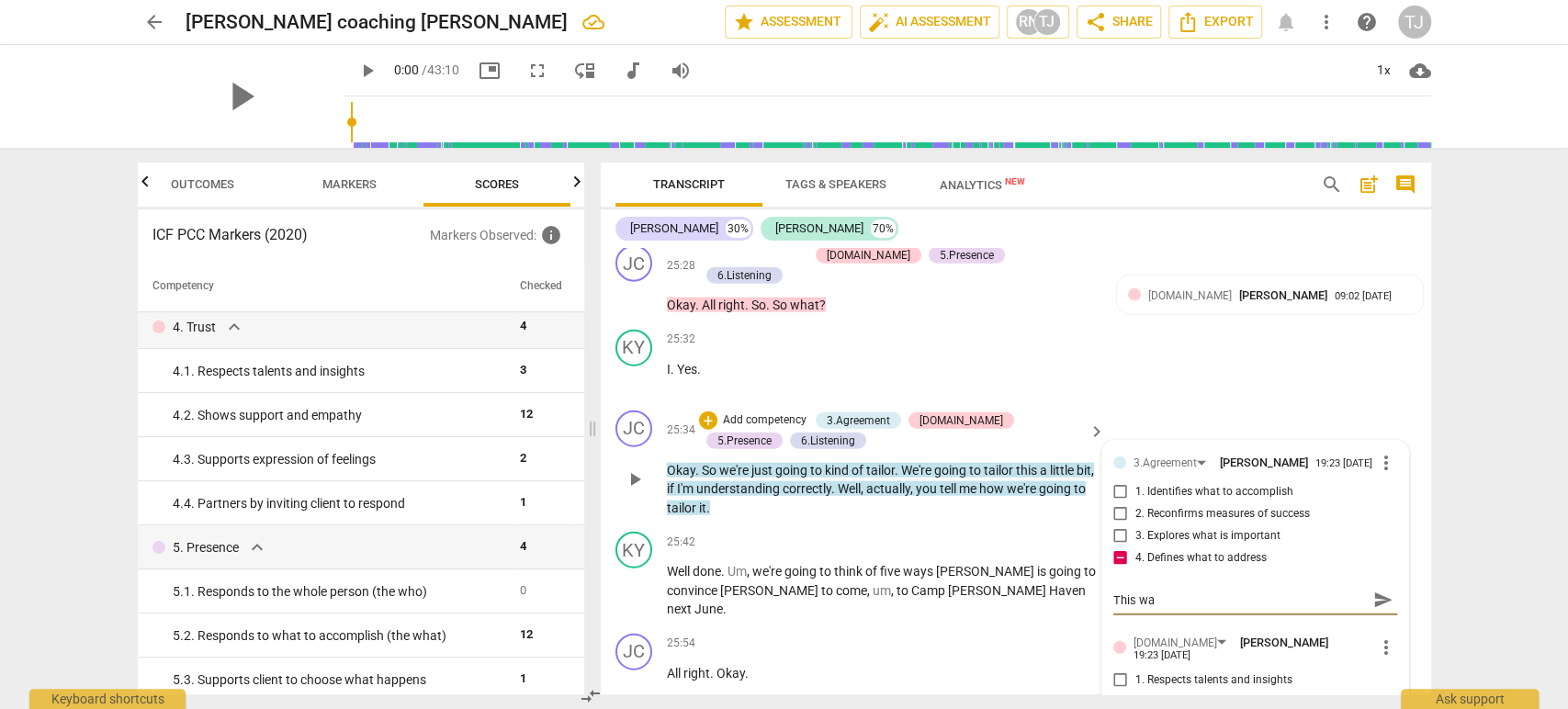 type on "This was" 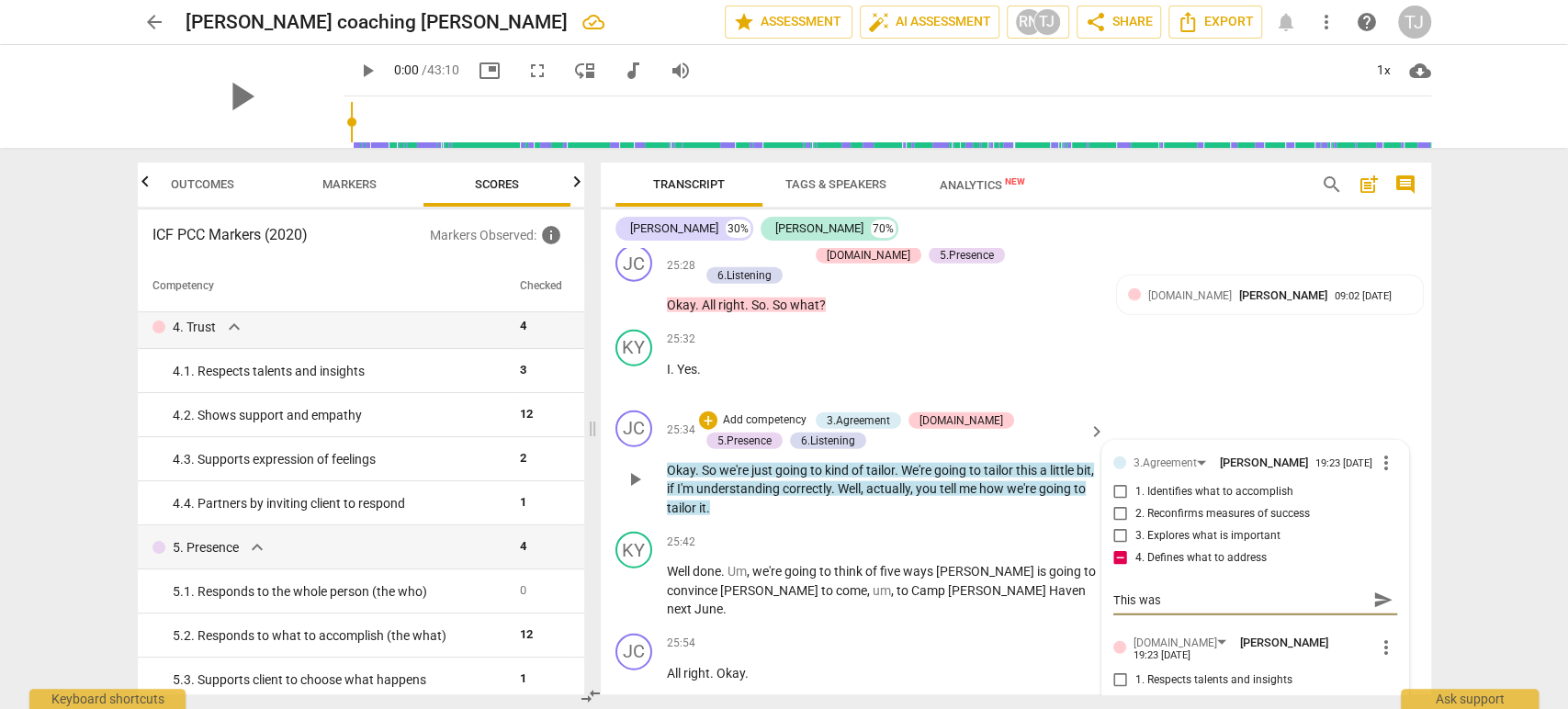 type on "This was" 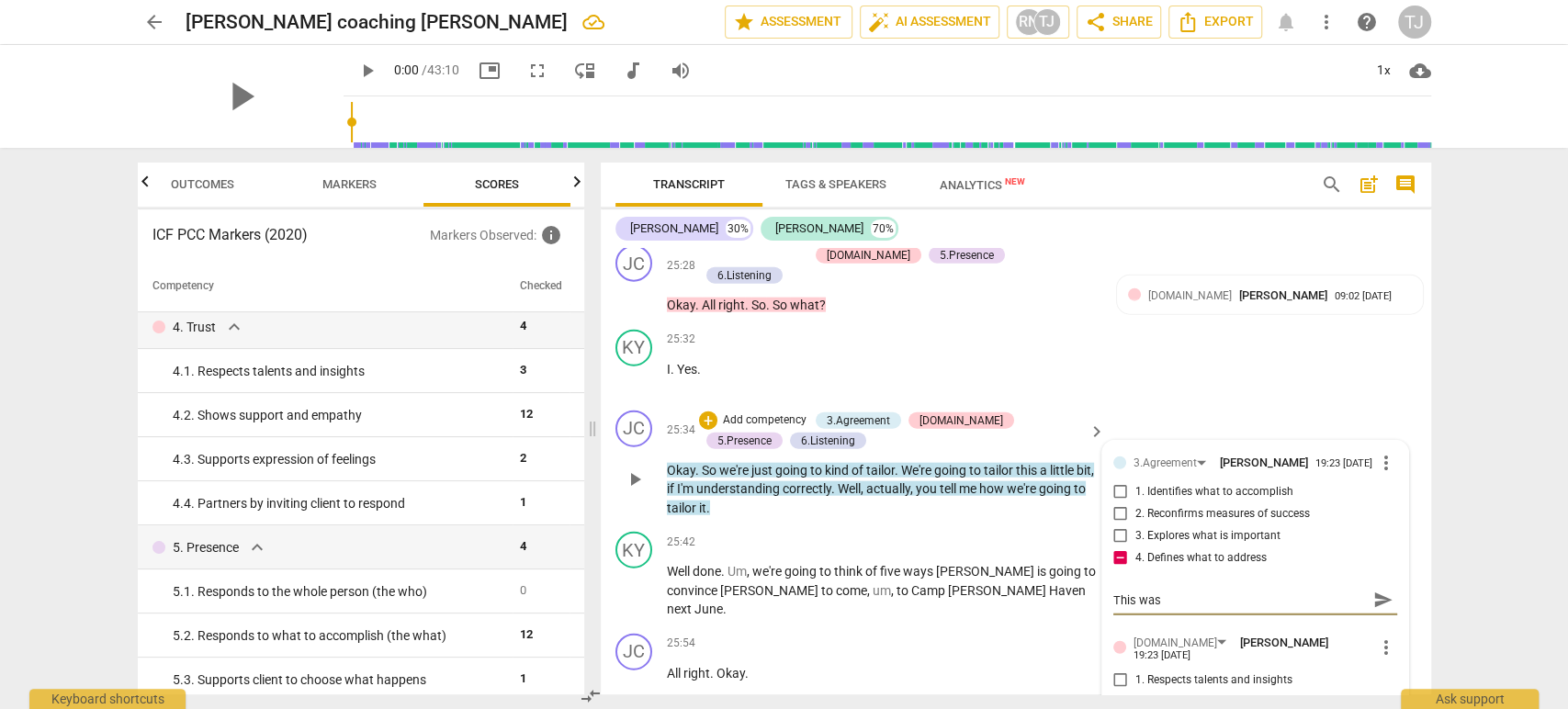 type on "This was" 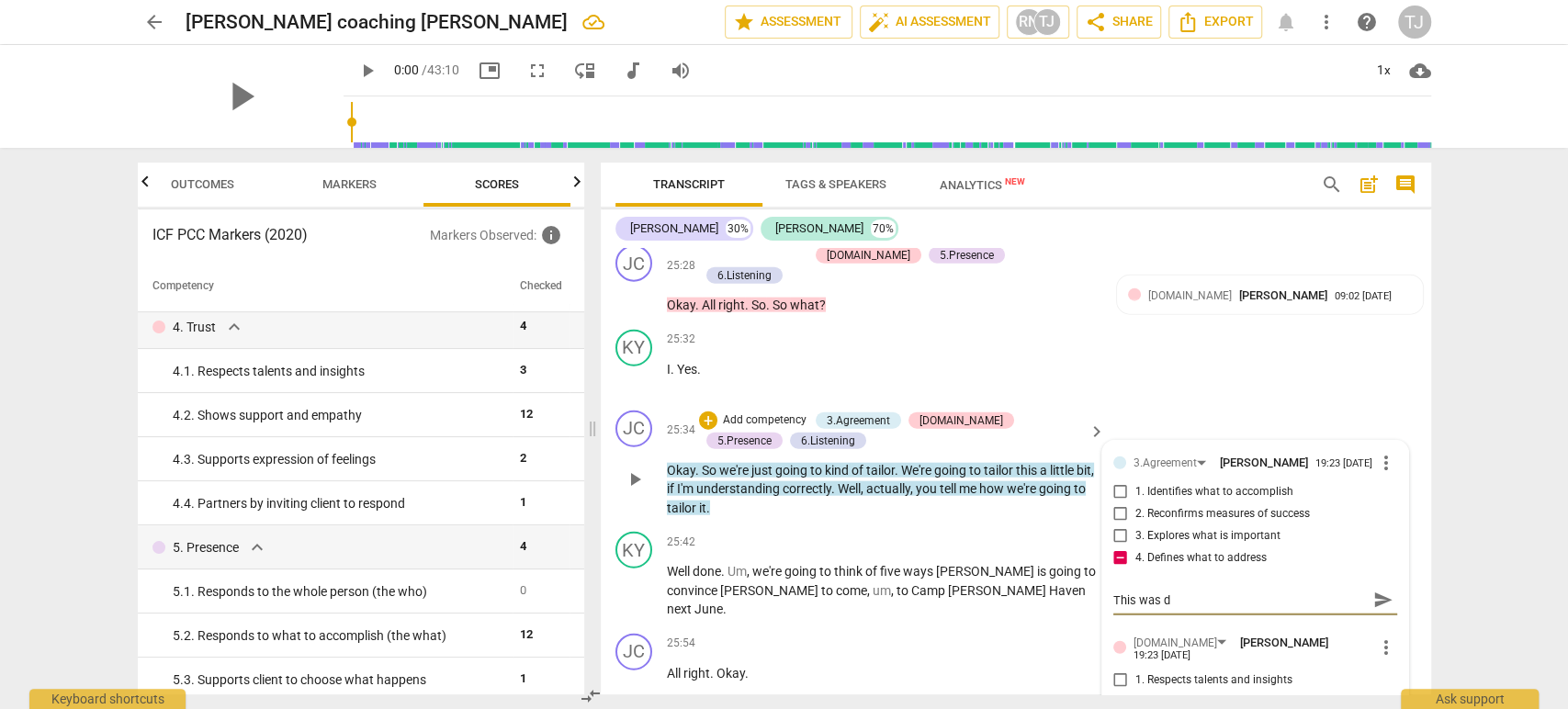 type on "This was di" 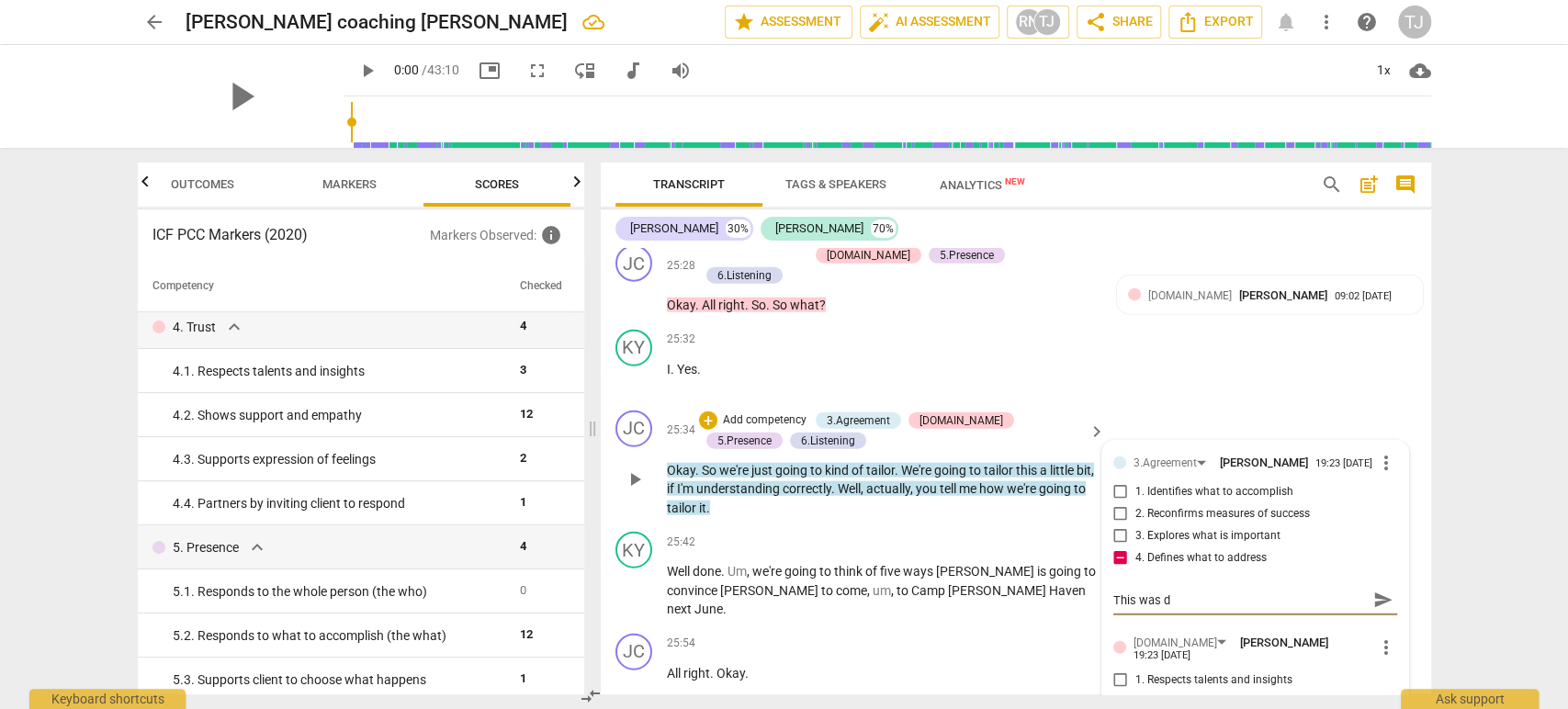 type on "This was di" 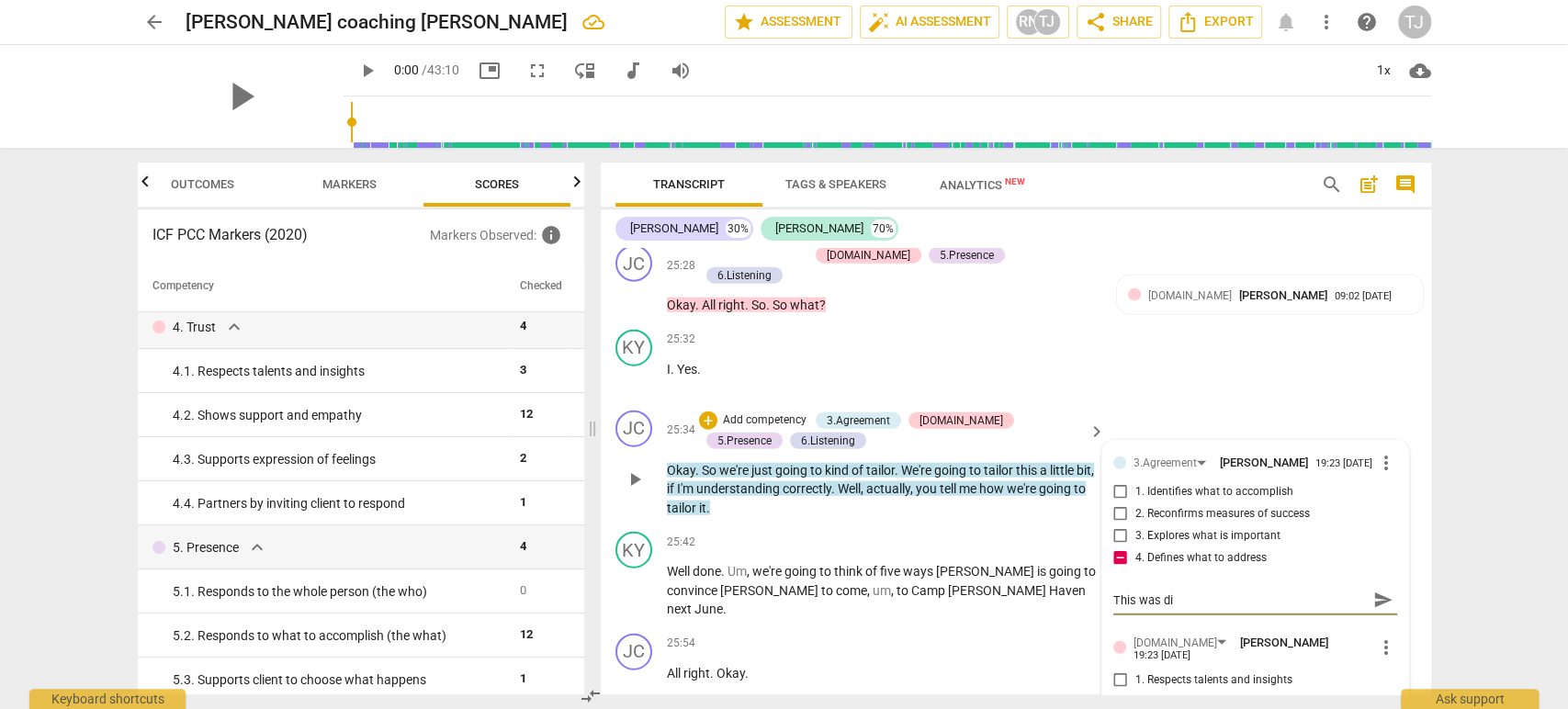 type on "This was dir" 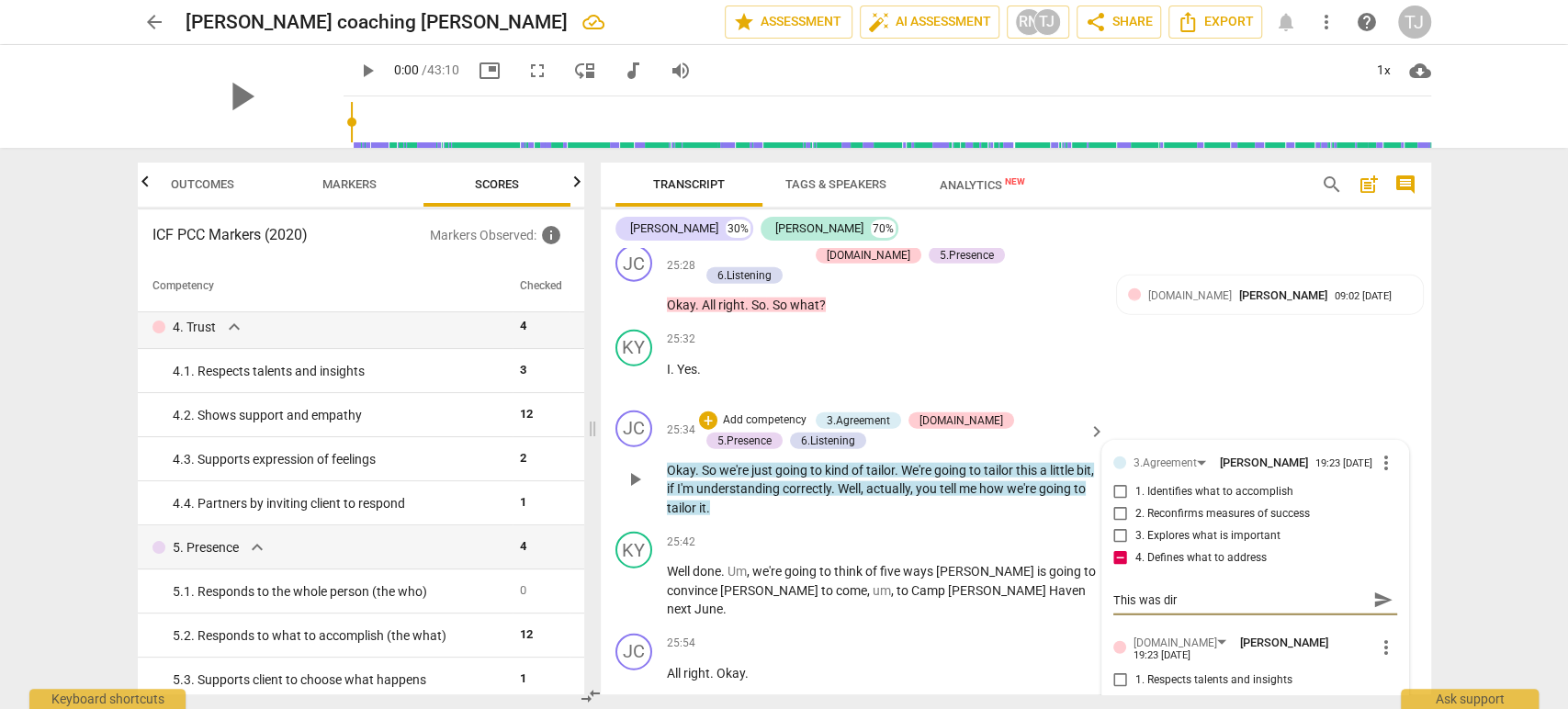 type on "This was dire" 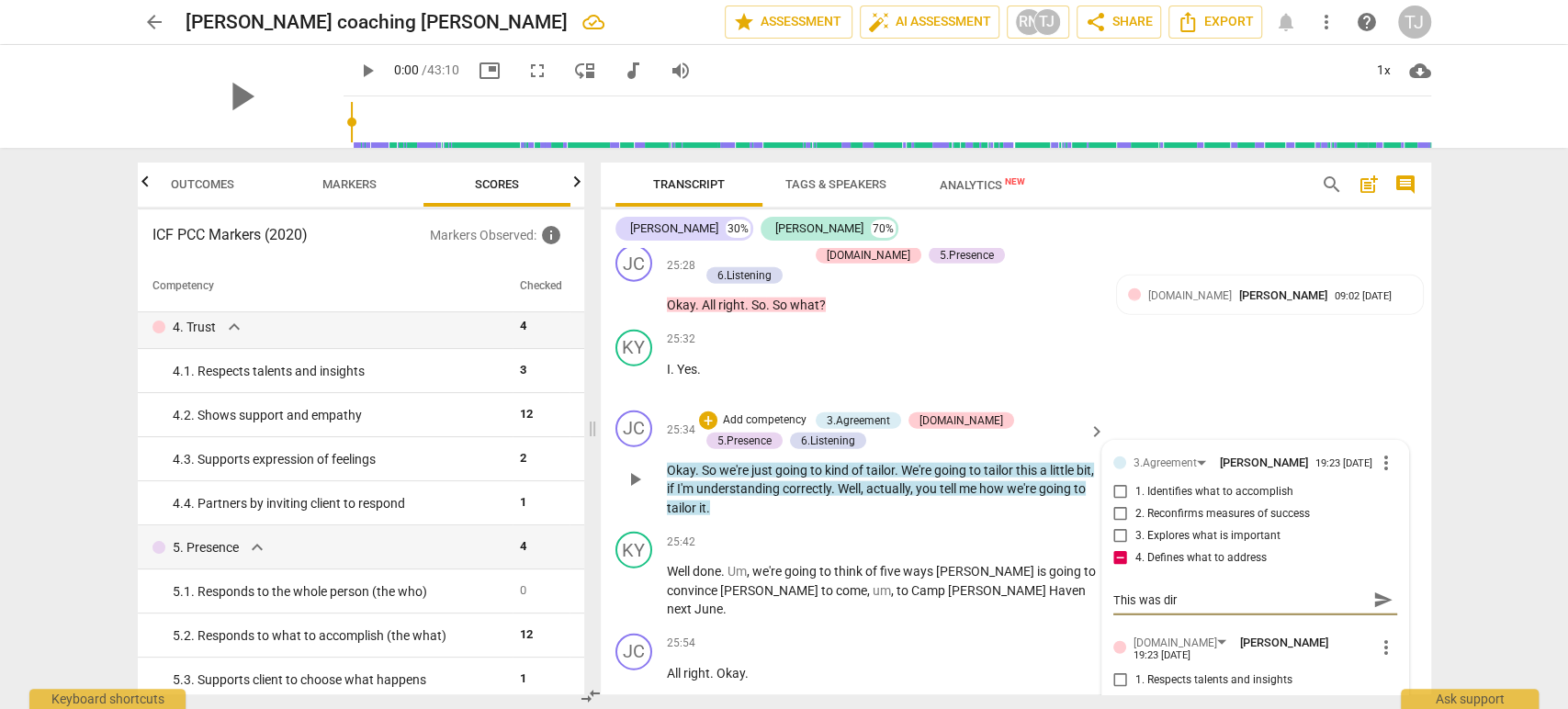 type on "This was dire" 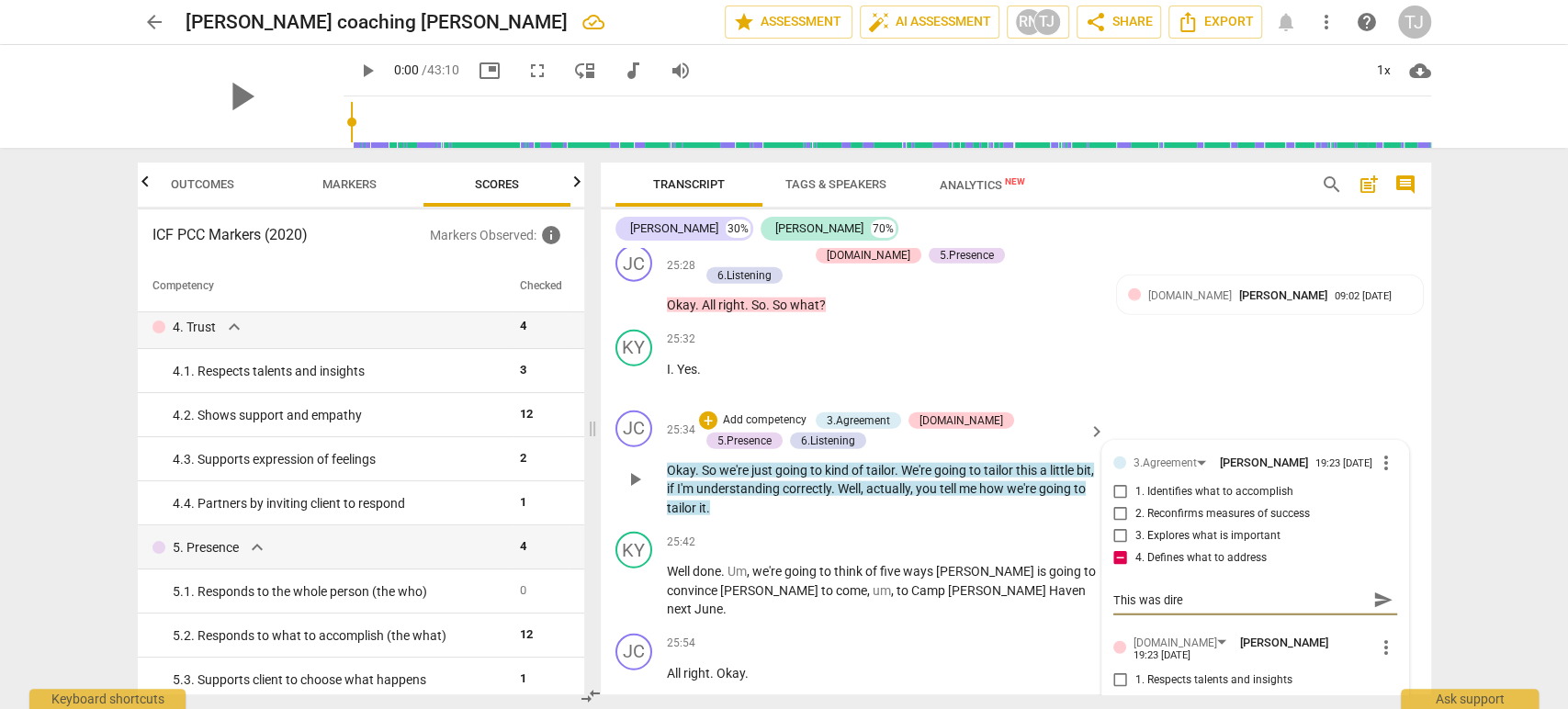 type on "This was direc" 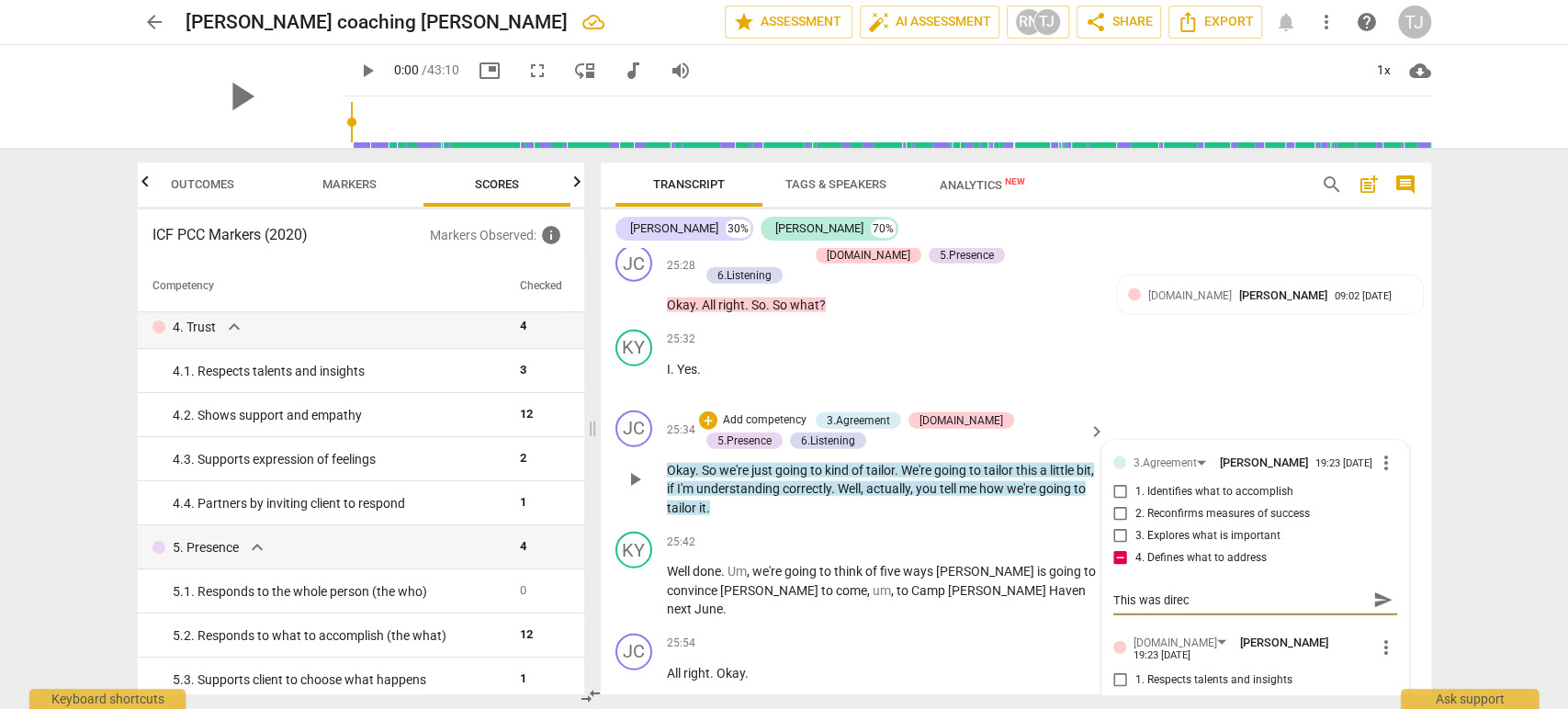 type on "This was direct" 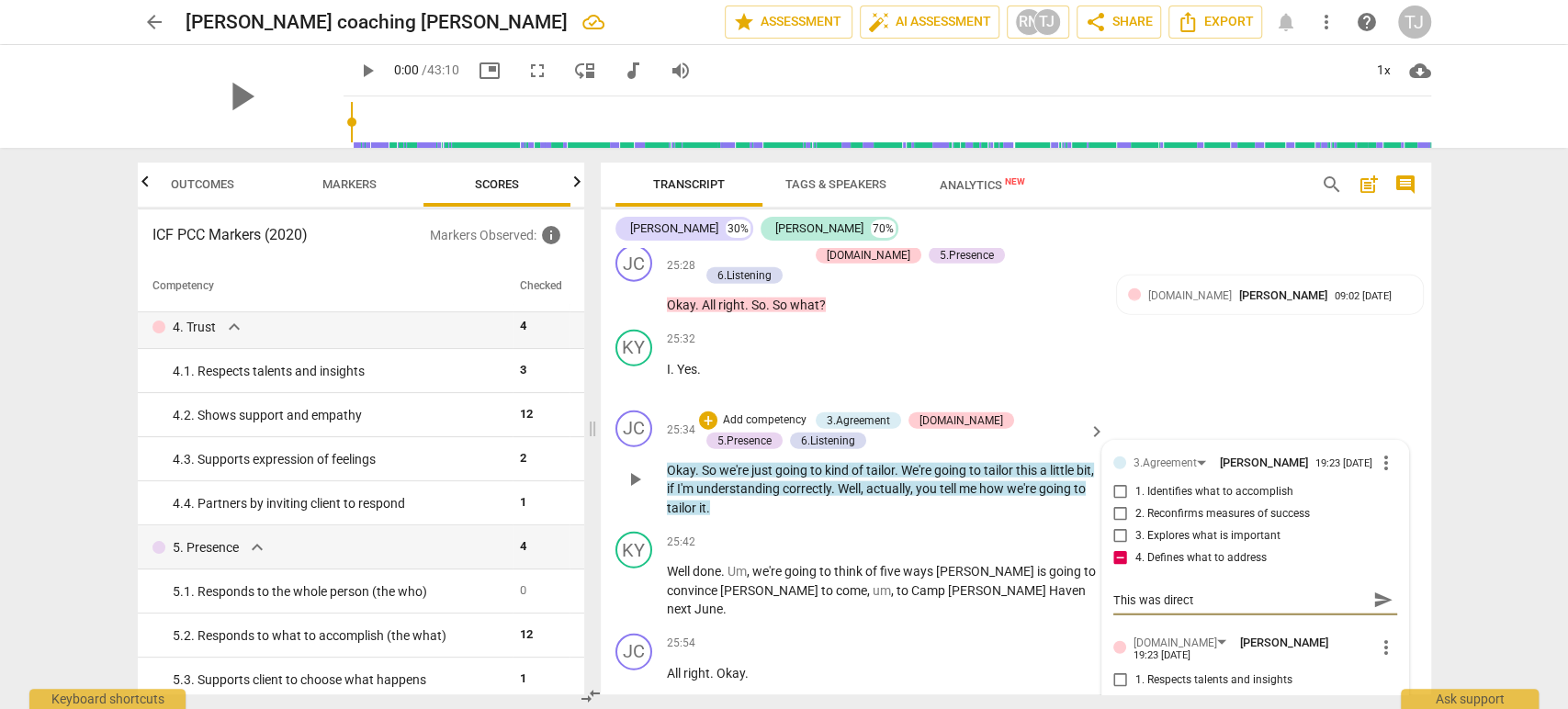 type on "This was directi" 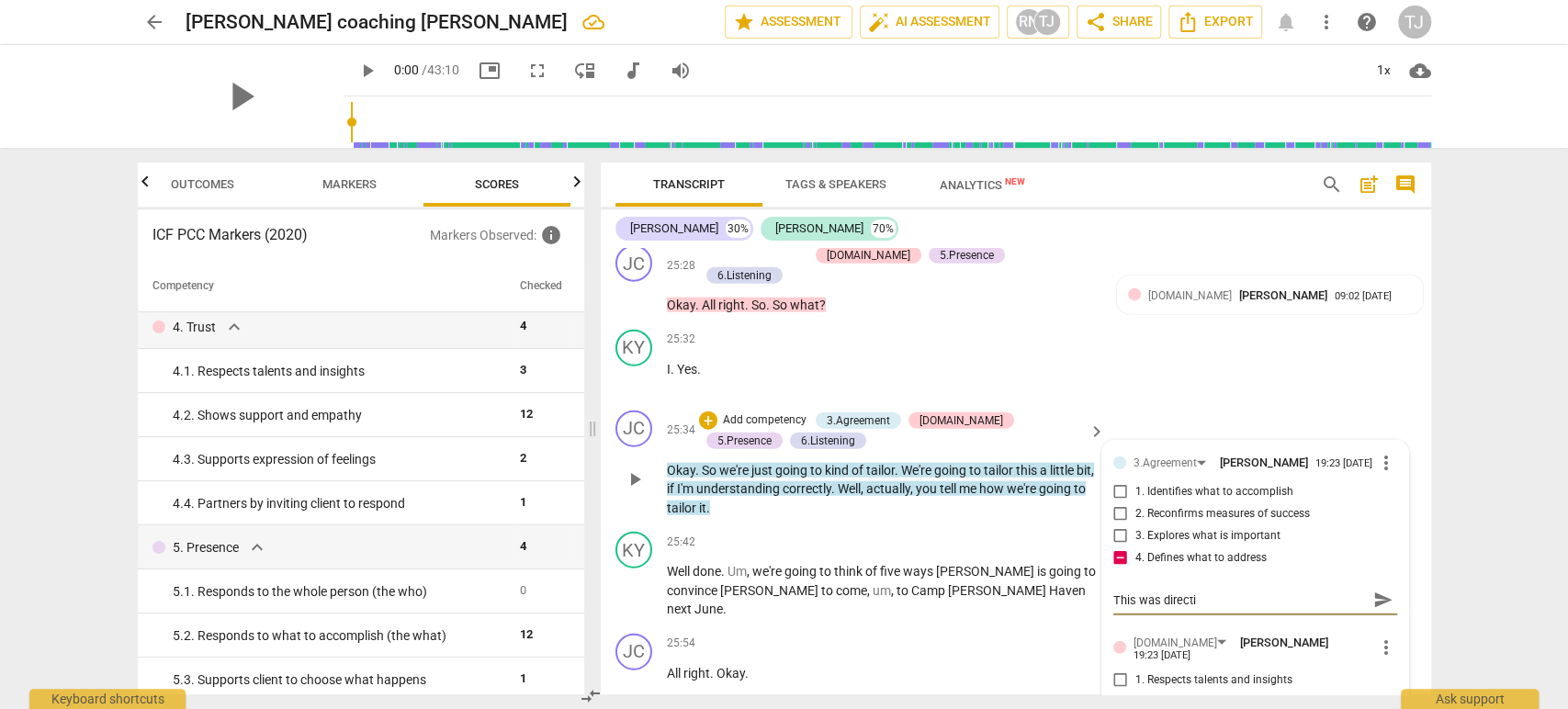 type on "This was directiv" 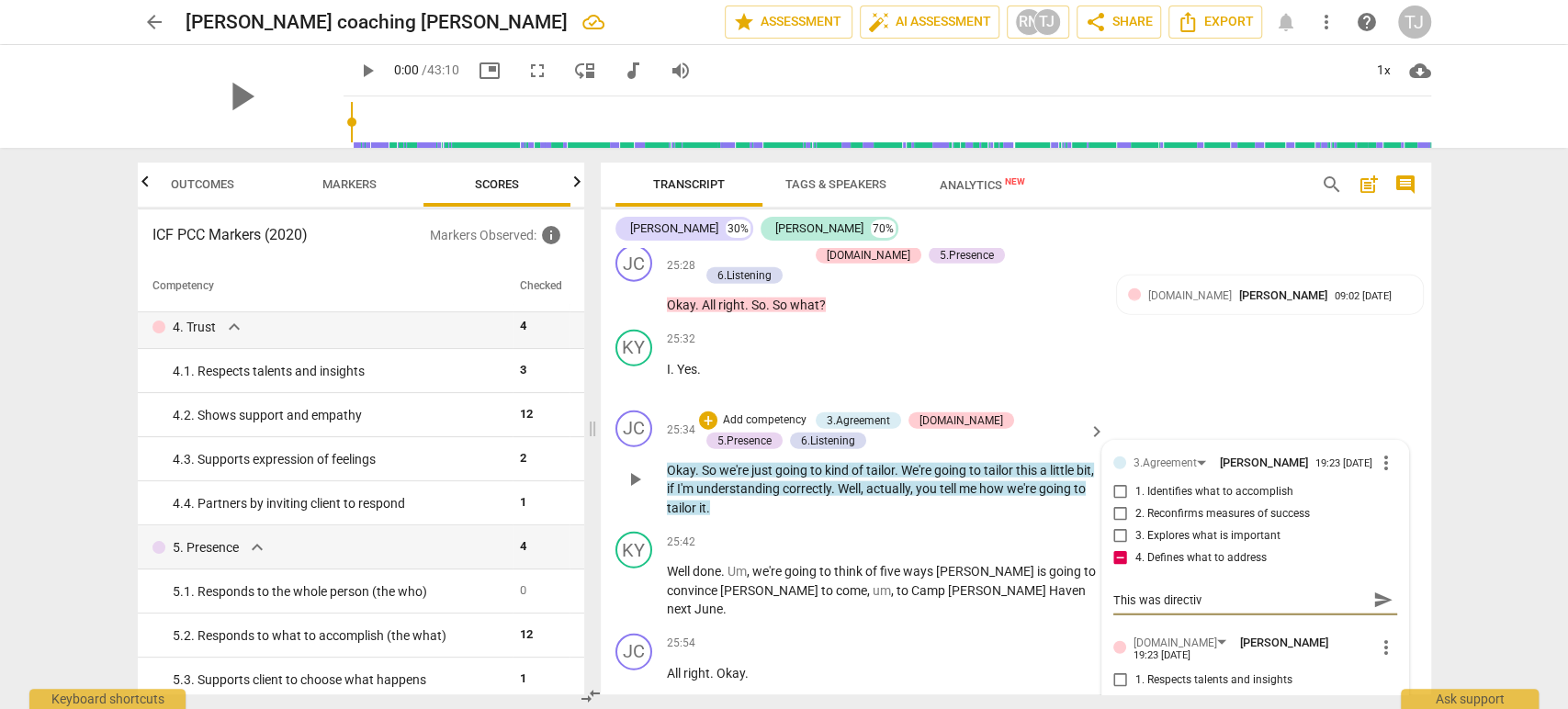 type on "This was directive" 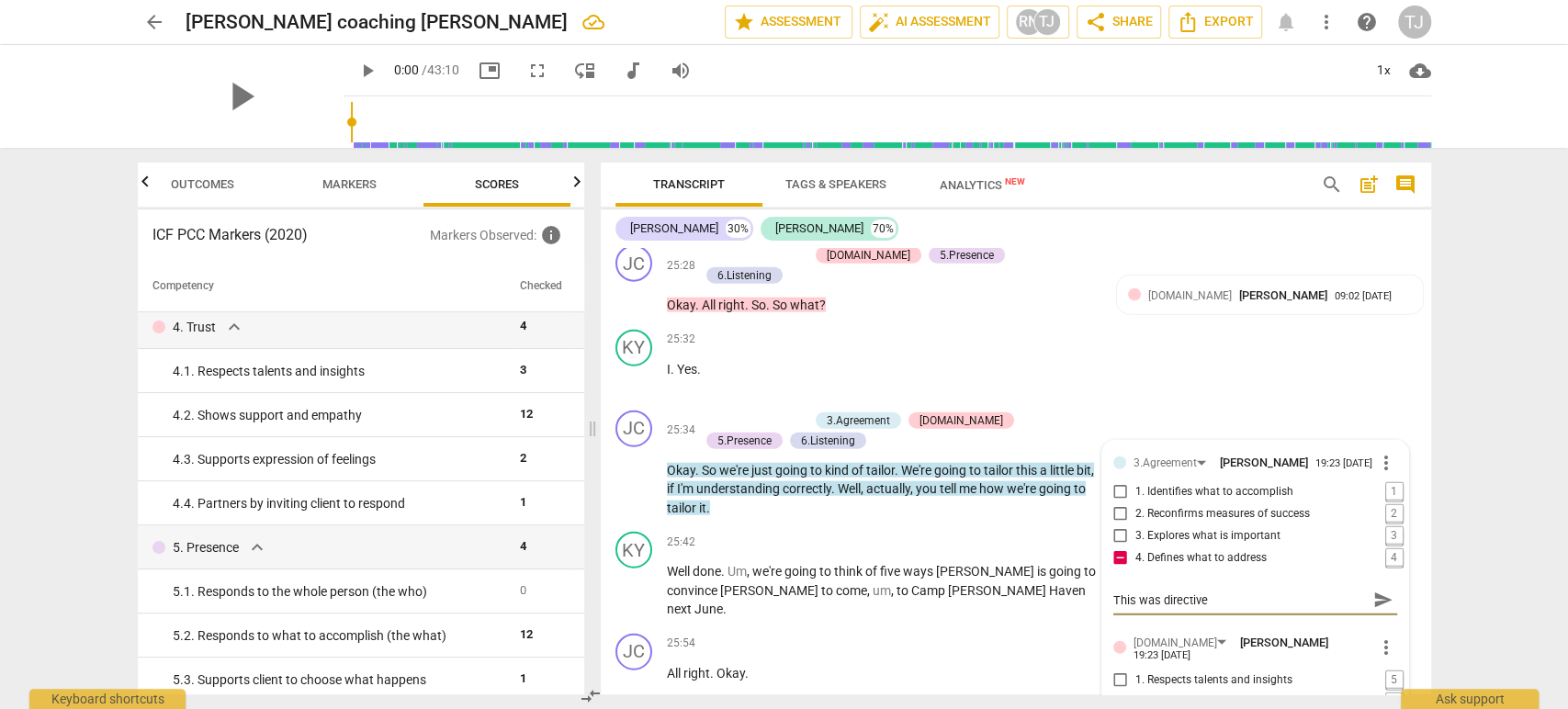 type on "This was directive" 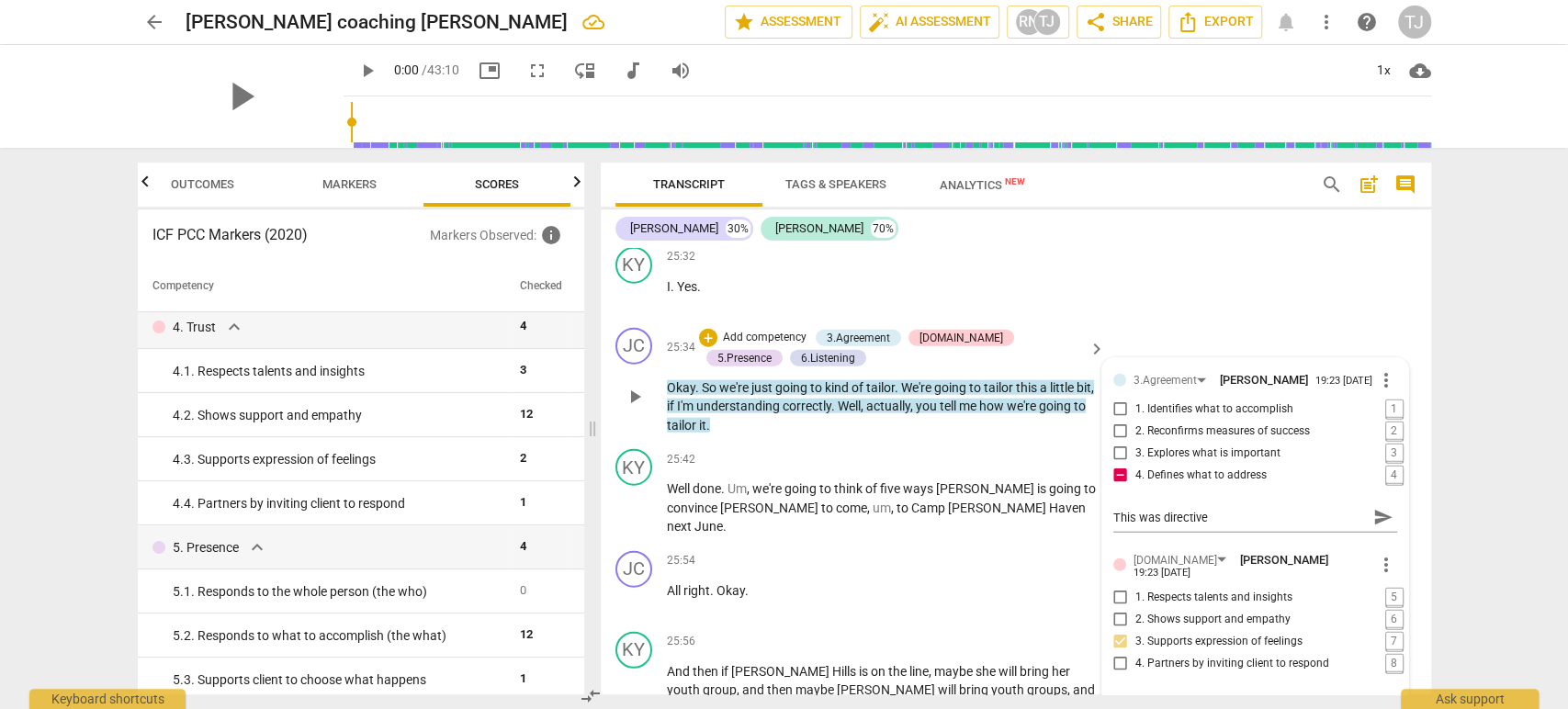 scroll, scrollTop: 12461, scrollLeft: 0, axis: vertical 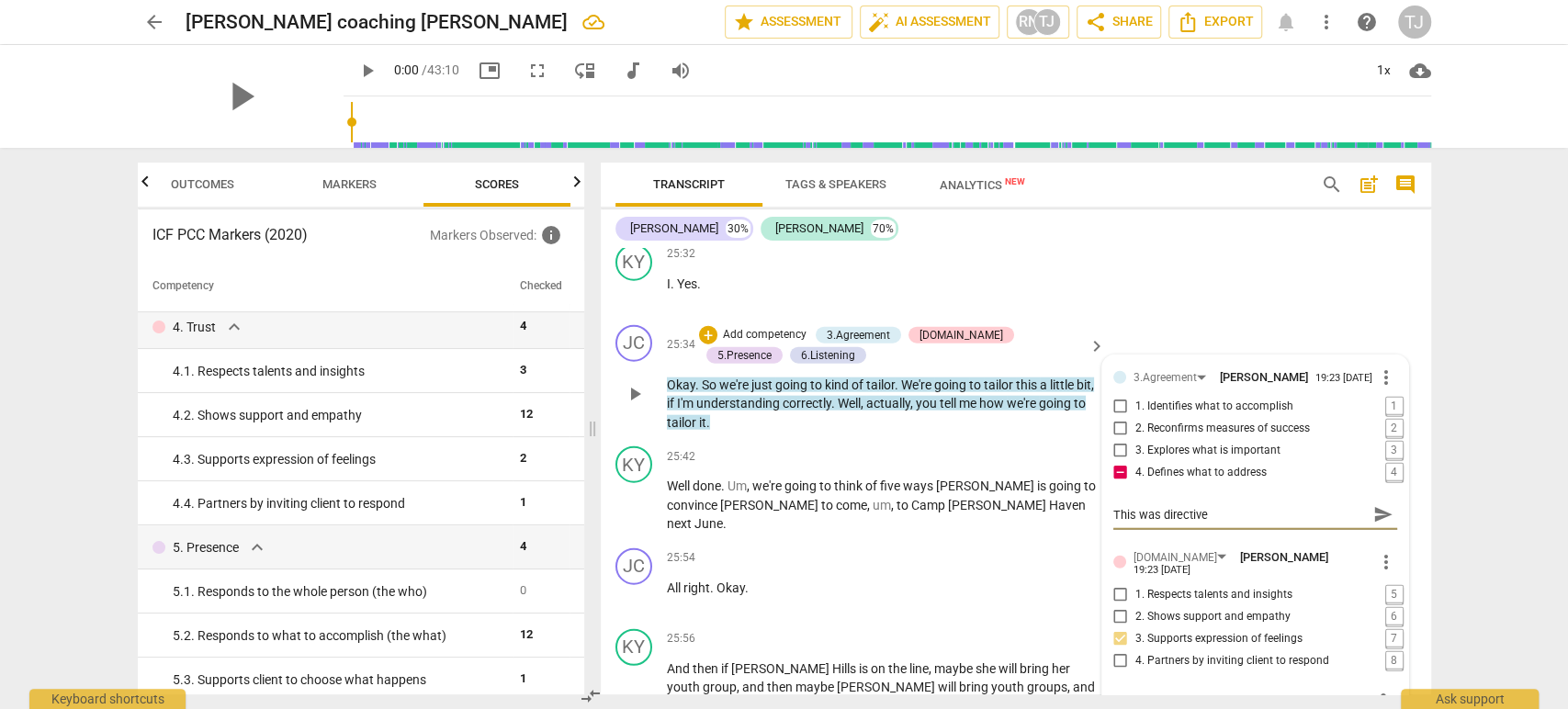 click on "This was directive" at bounding box center (1240, 514) 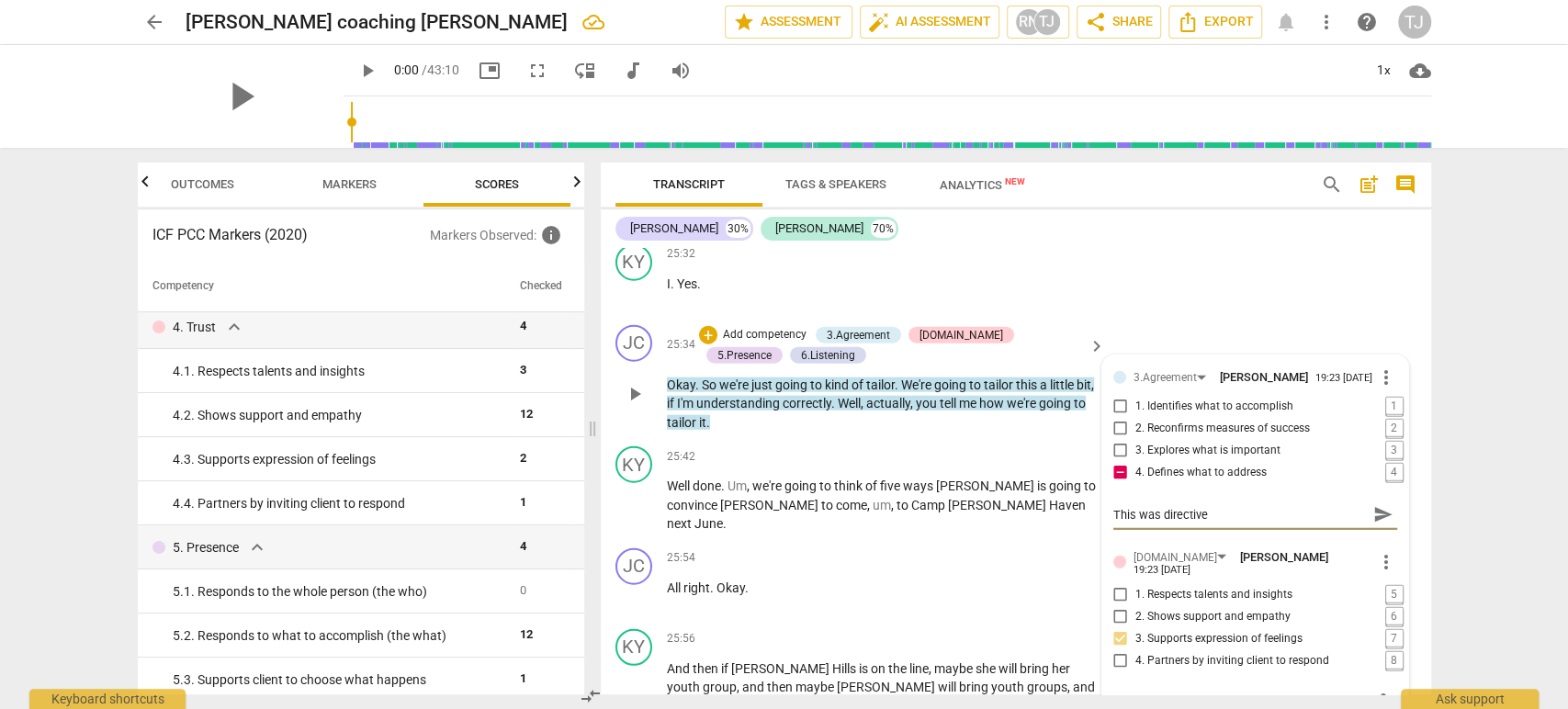 type on "This was directiv" 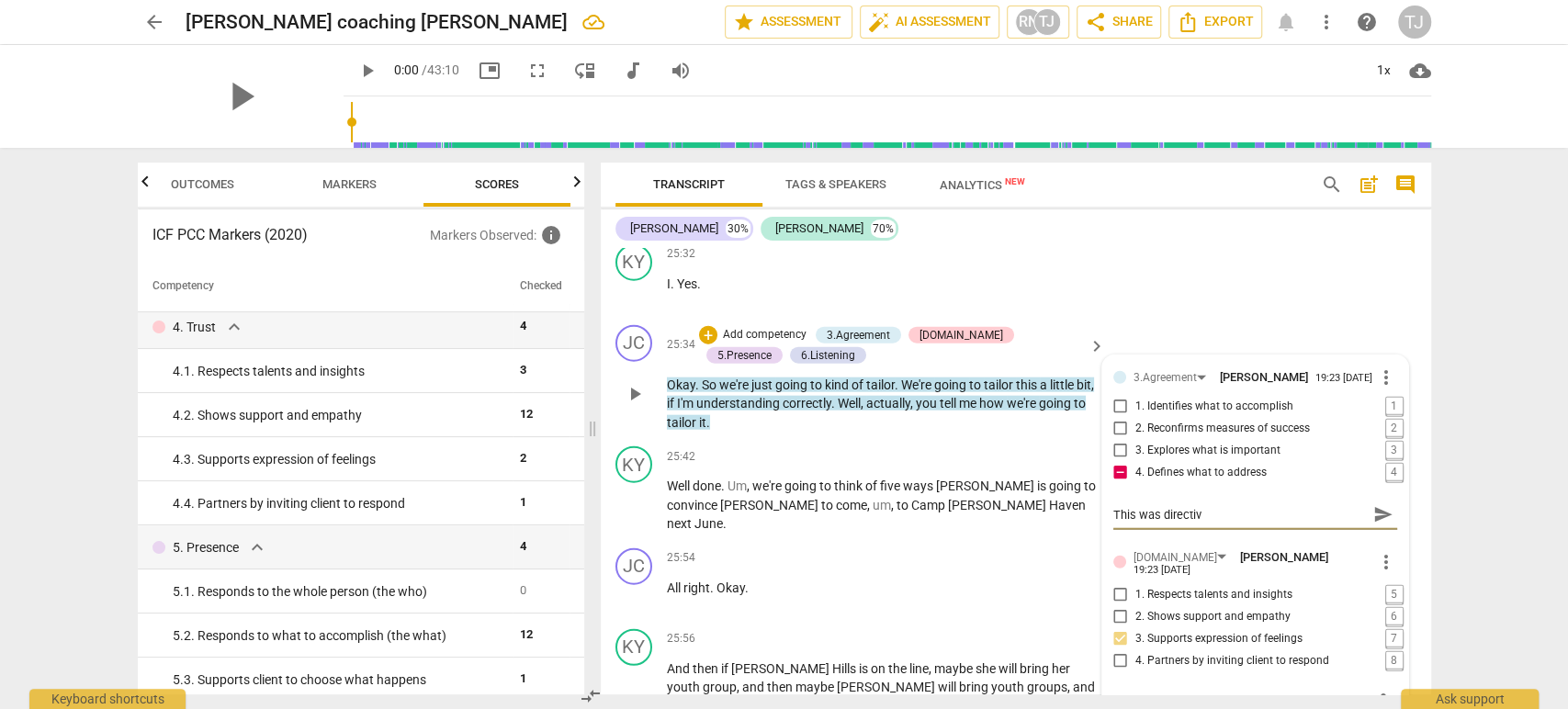 type on "This was directi" 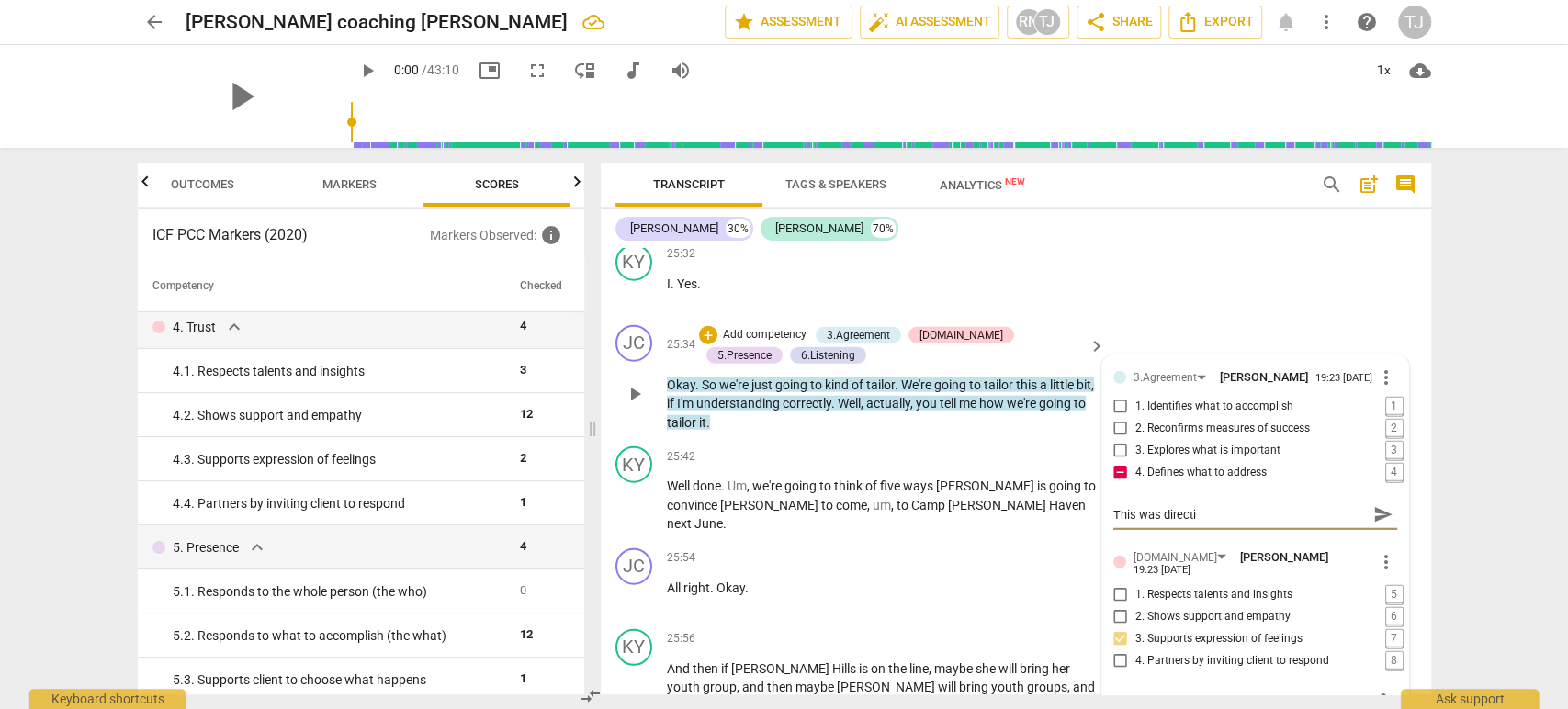 type on "This was direct" 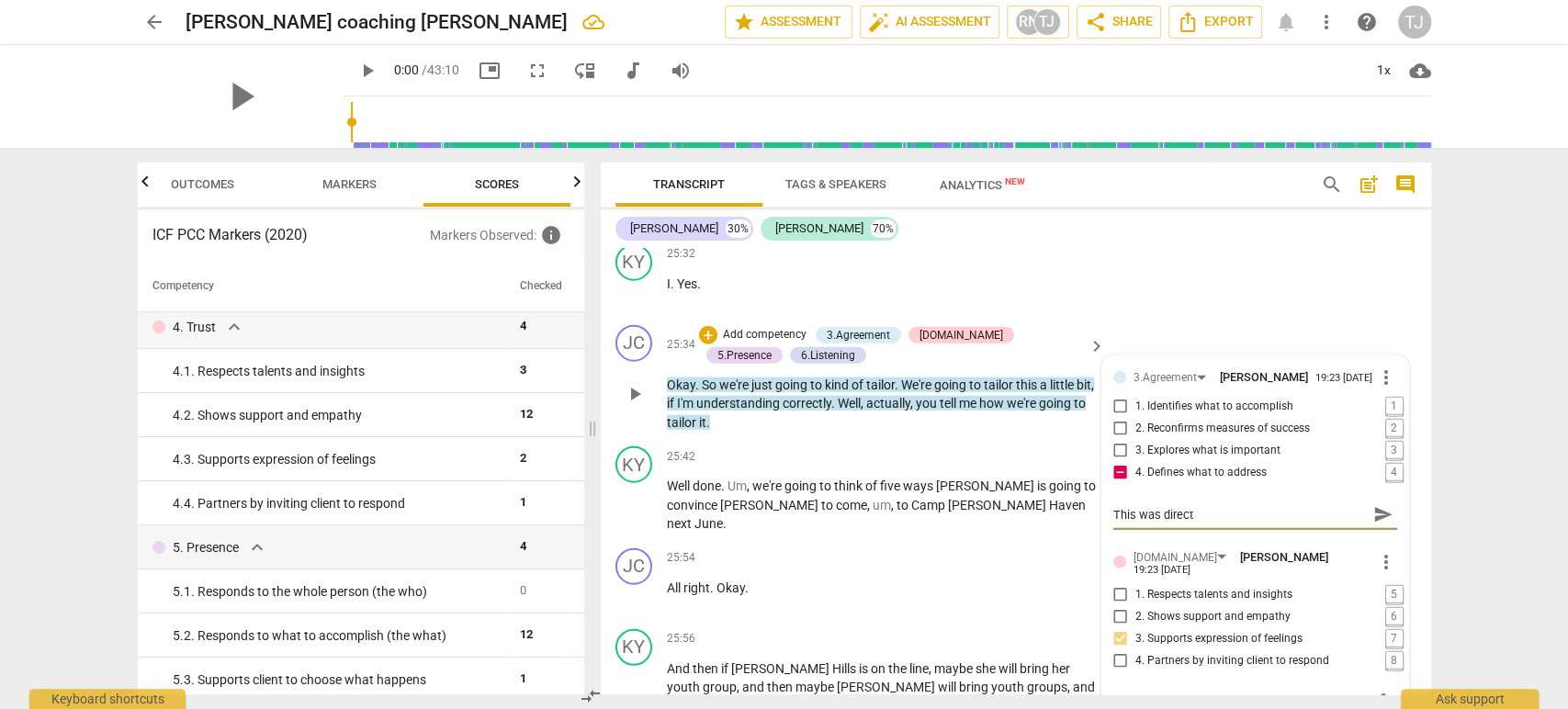 type on "This was direc" 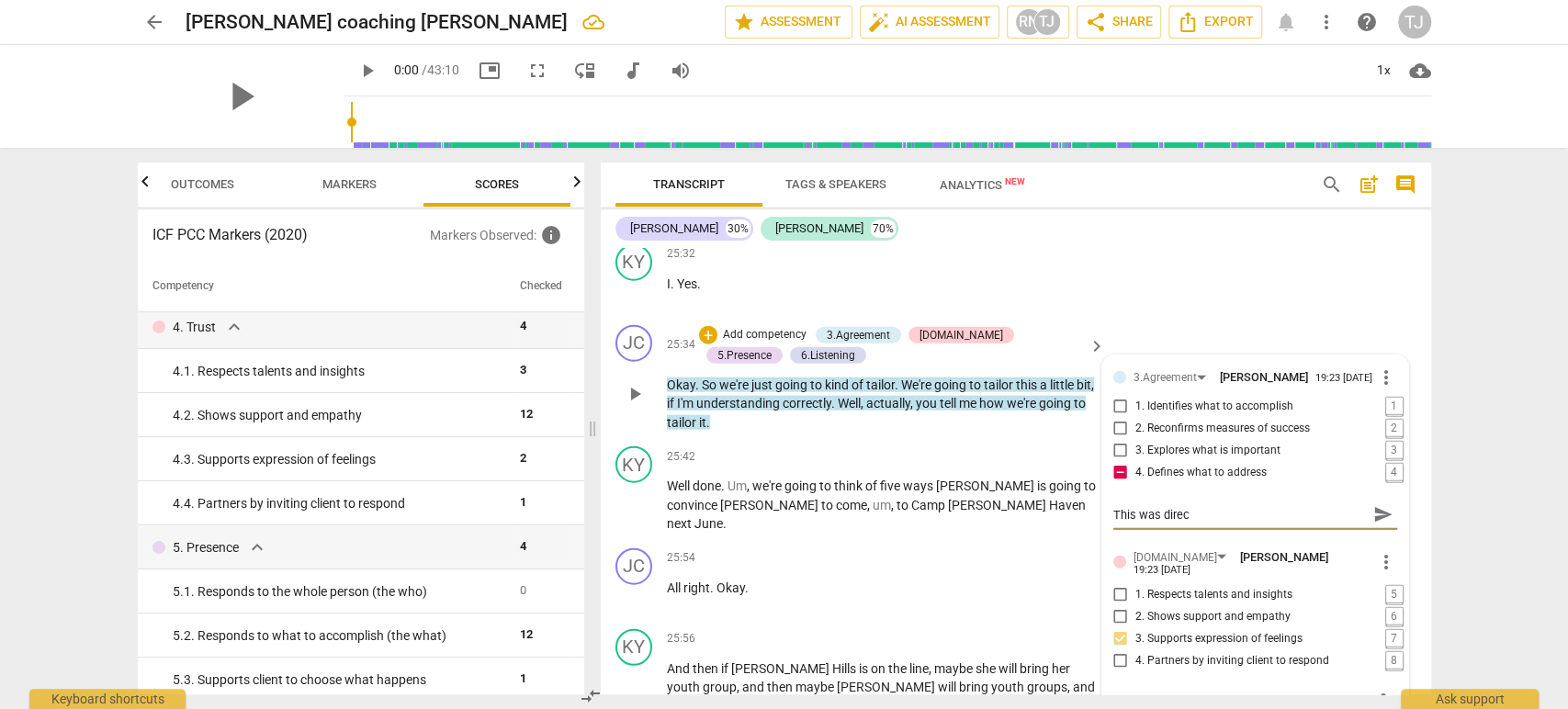 type on "This was dire" 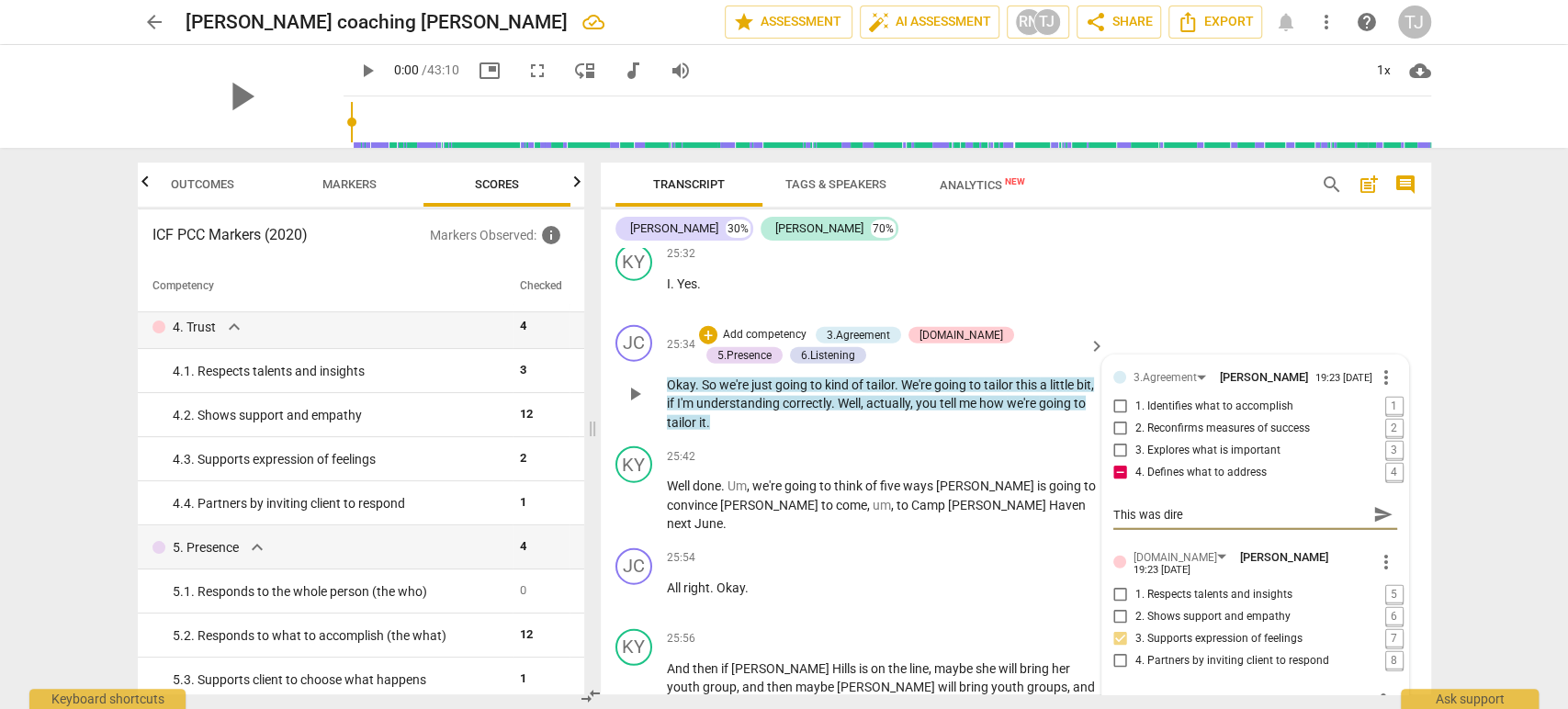 type on "This was dir" 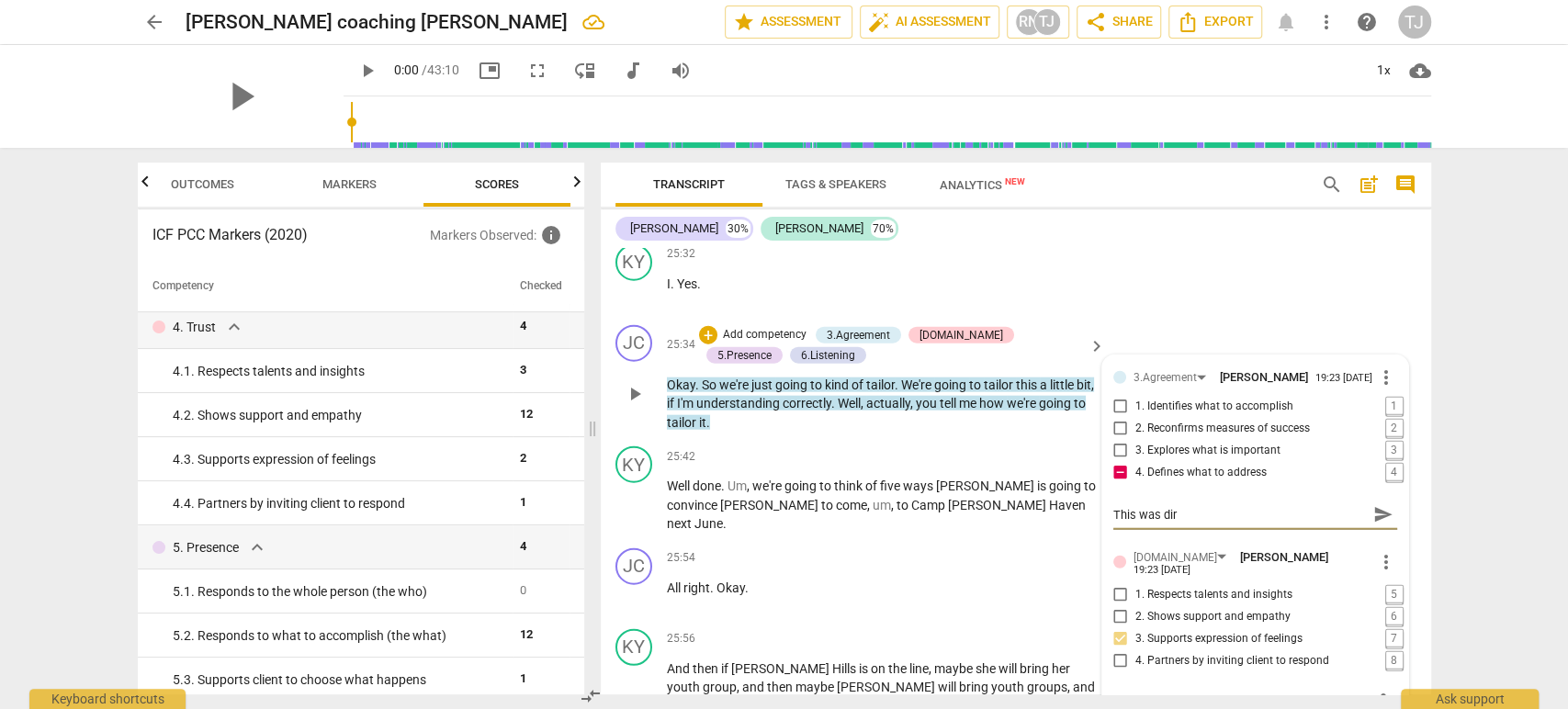 type on "This was di" 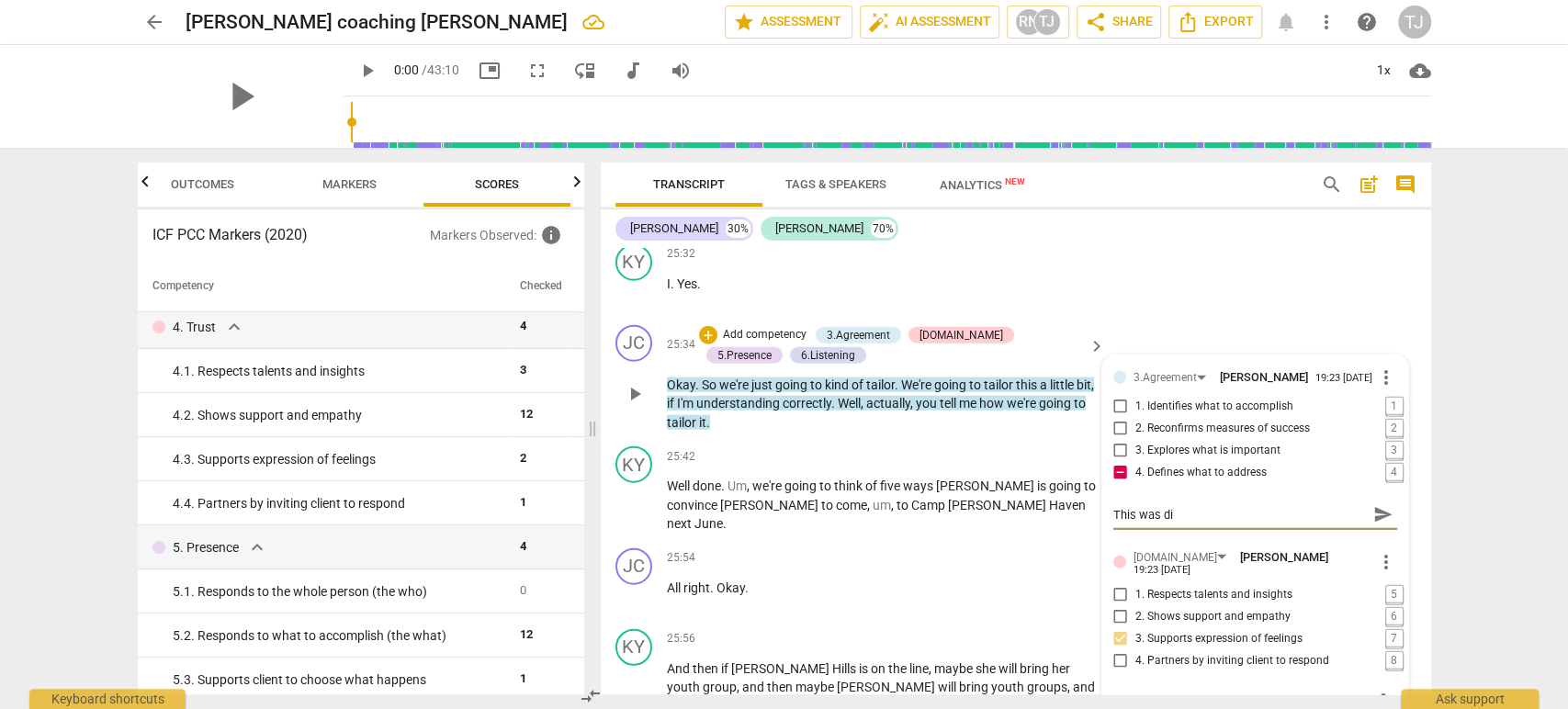 type on "This was d" 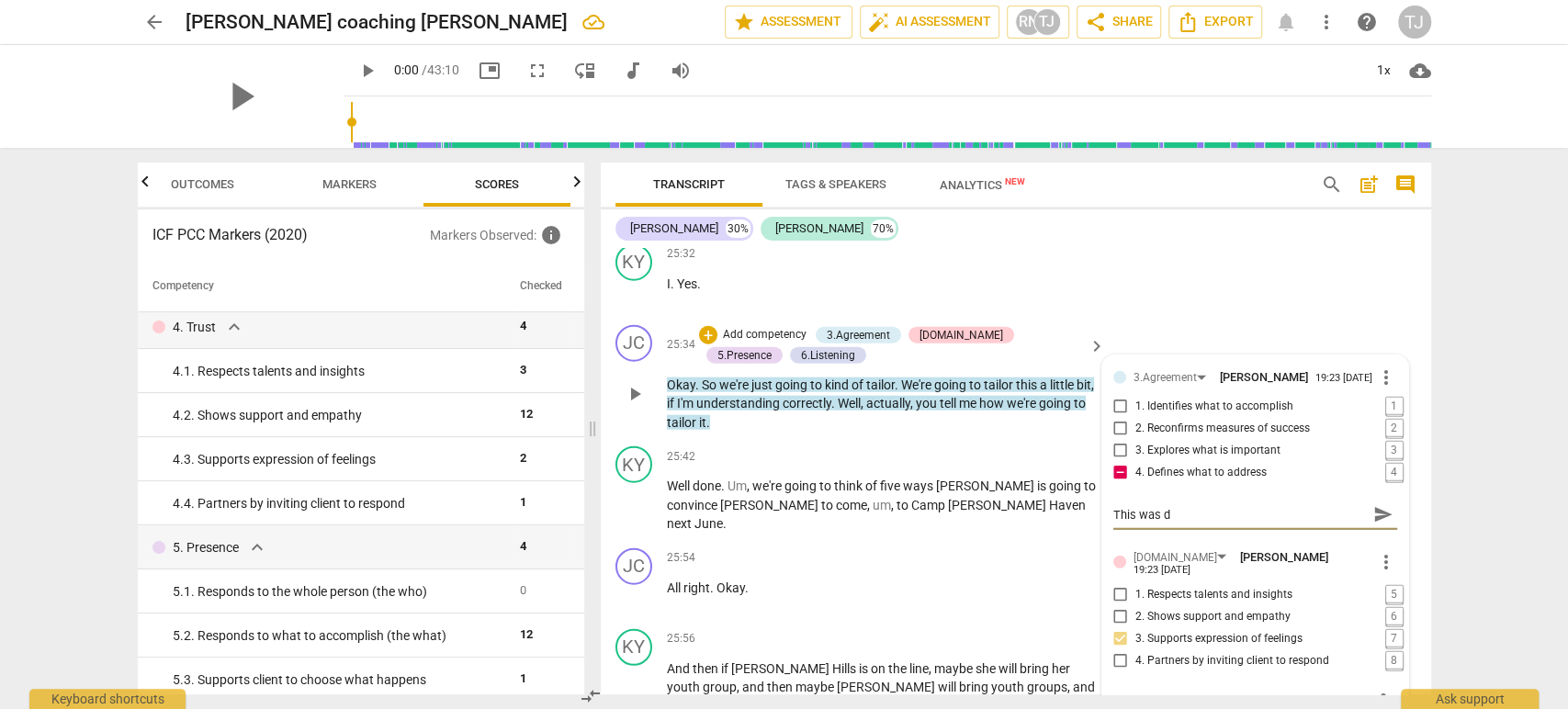 type on "This was" 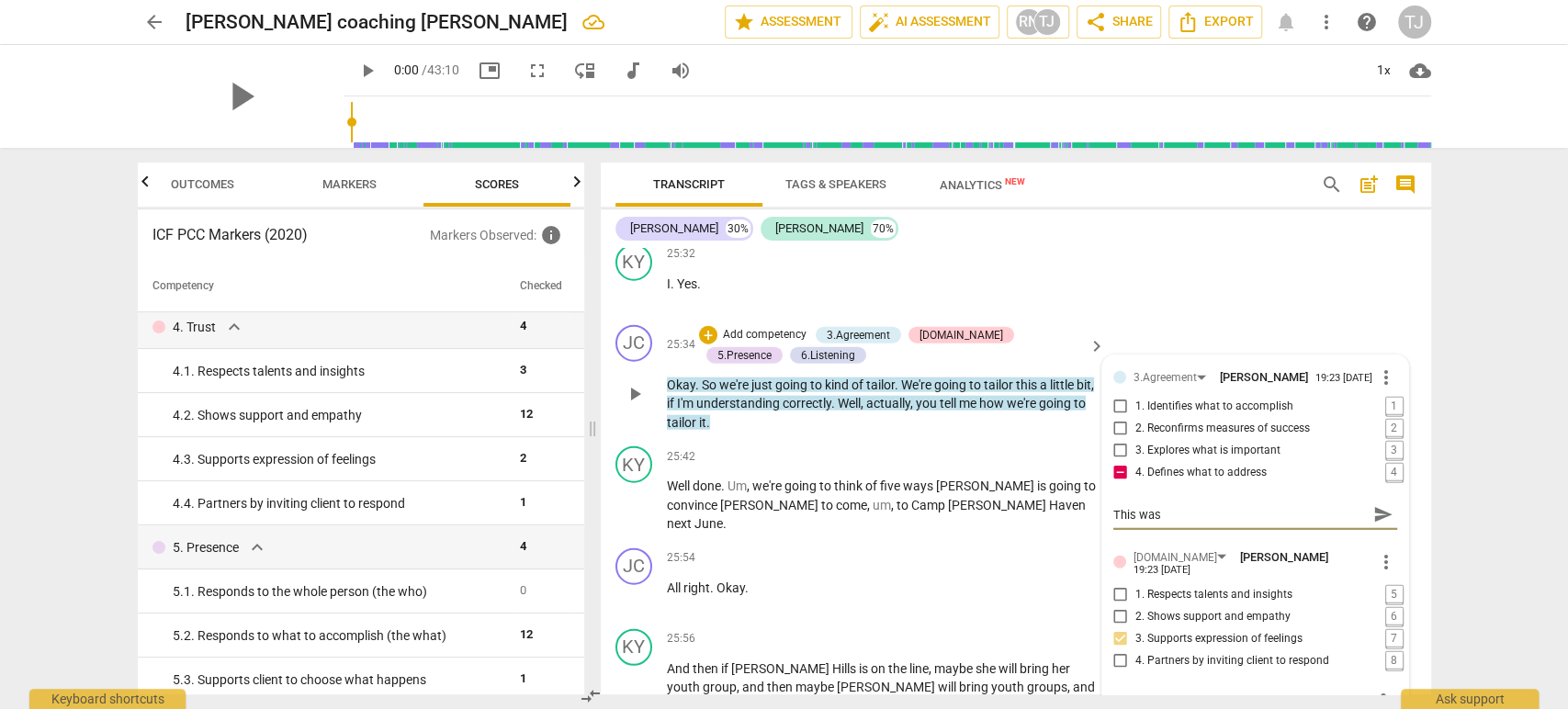 type on "This was" 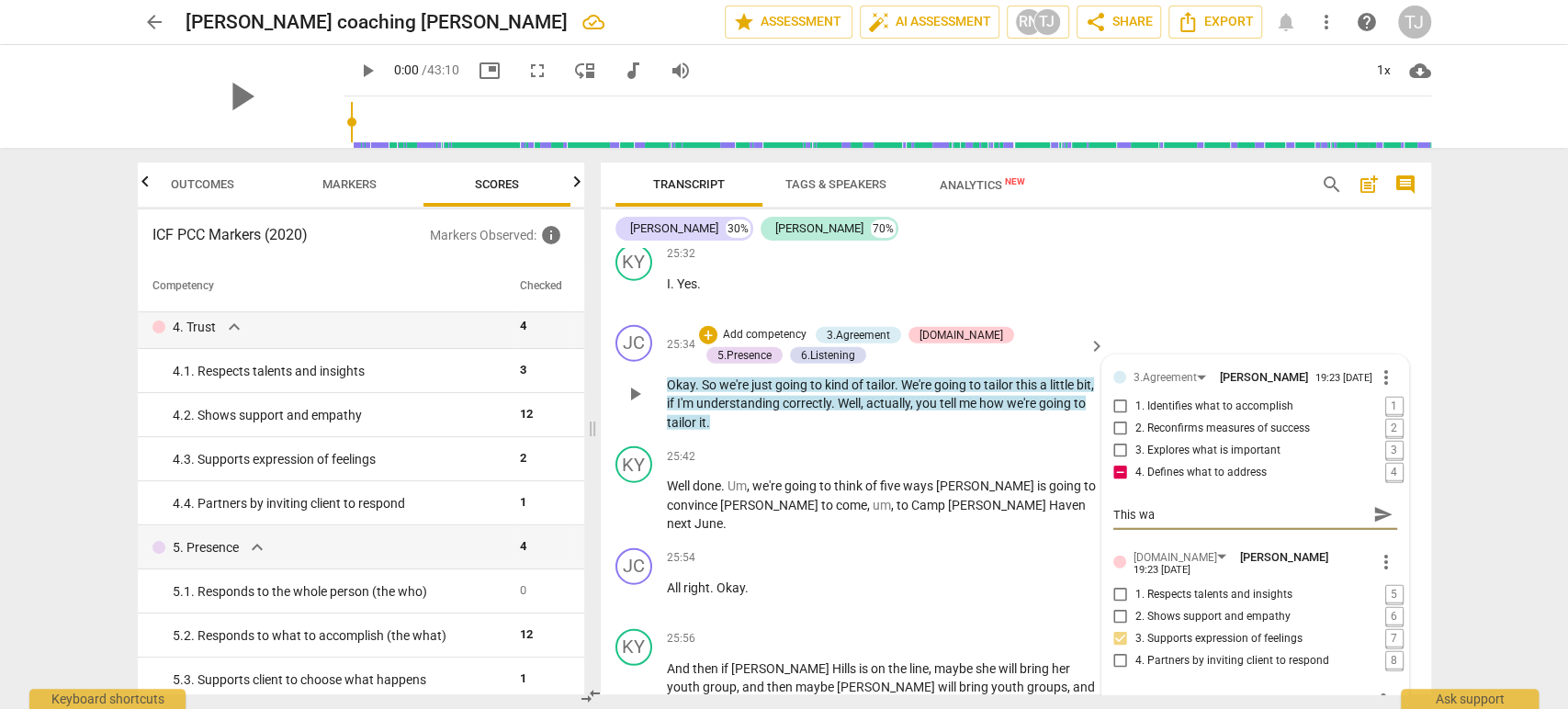 type on "This w" 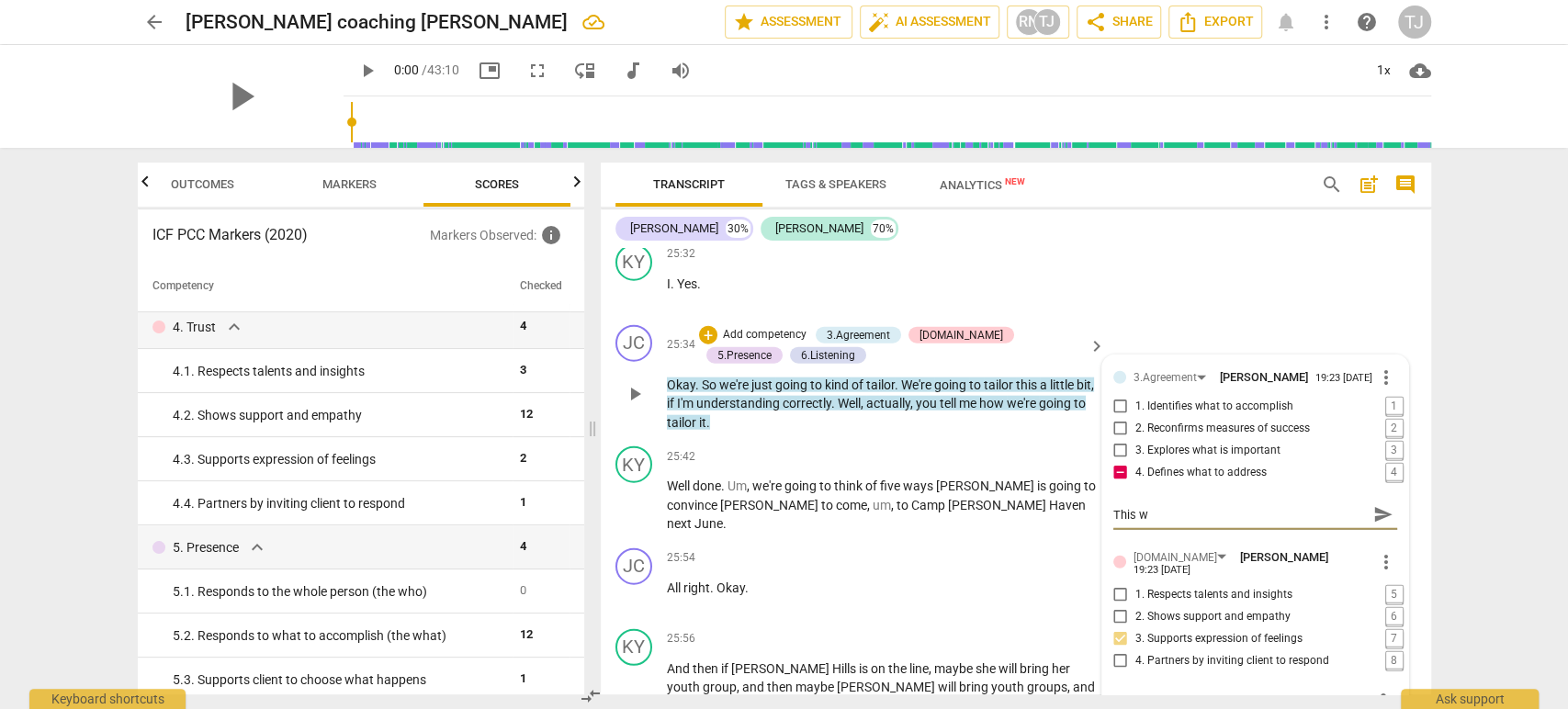 type on "This" 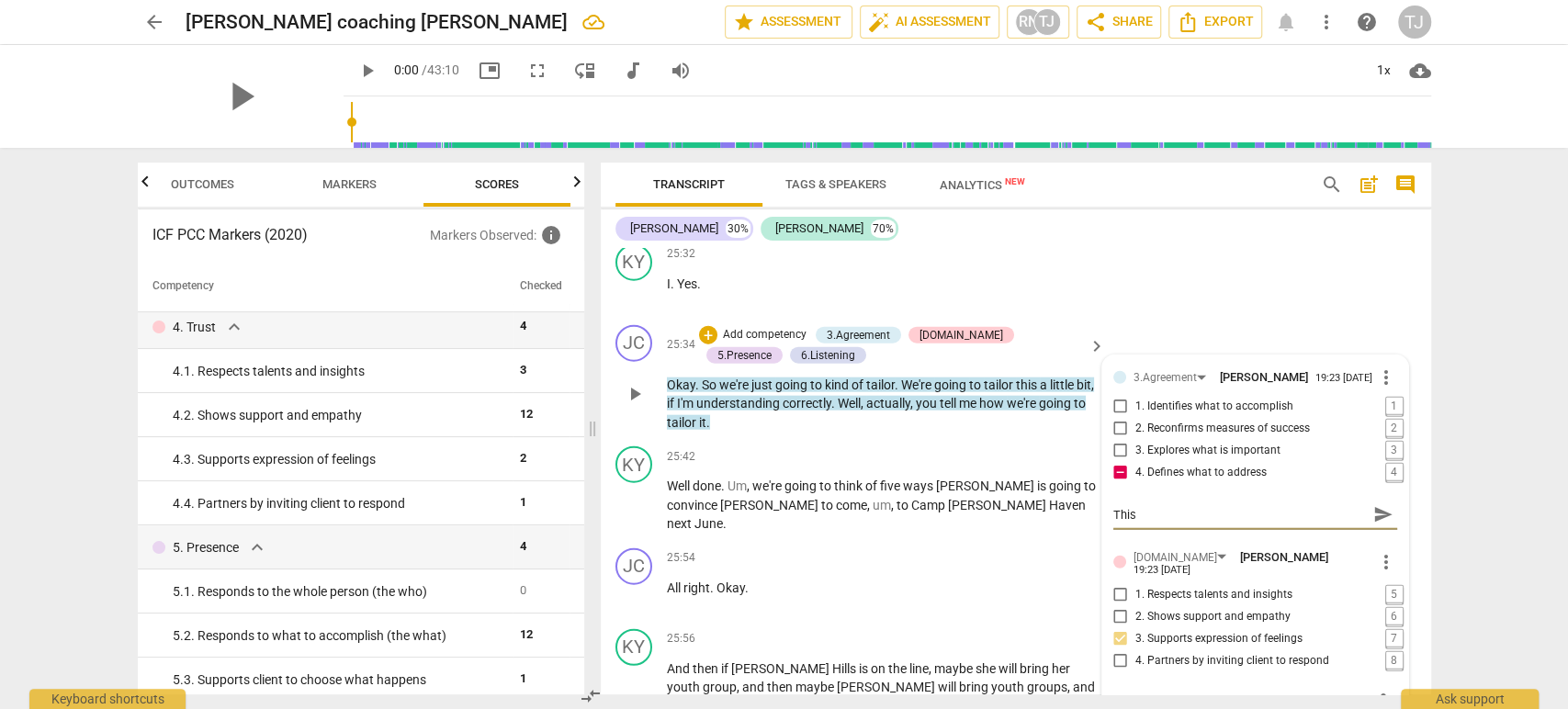 type on "This" 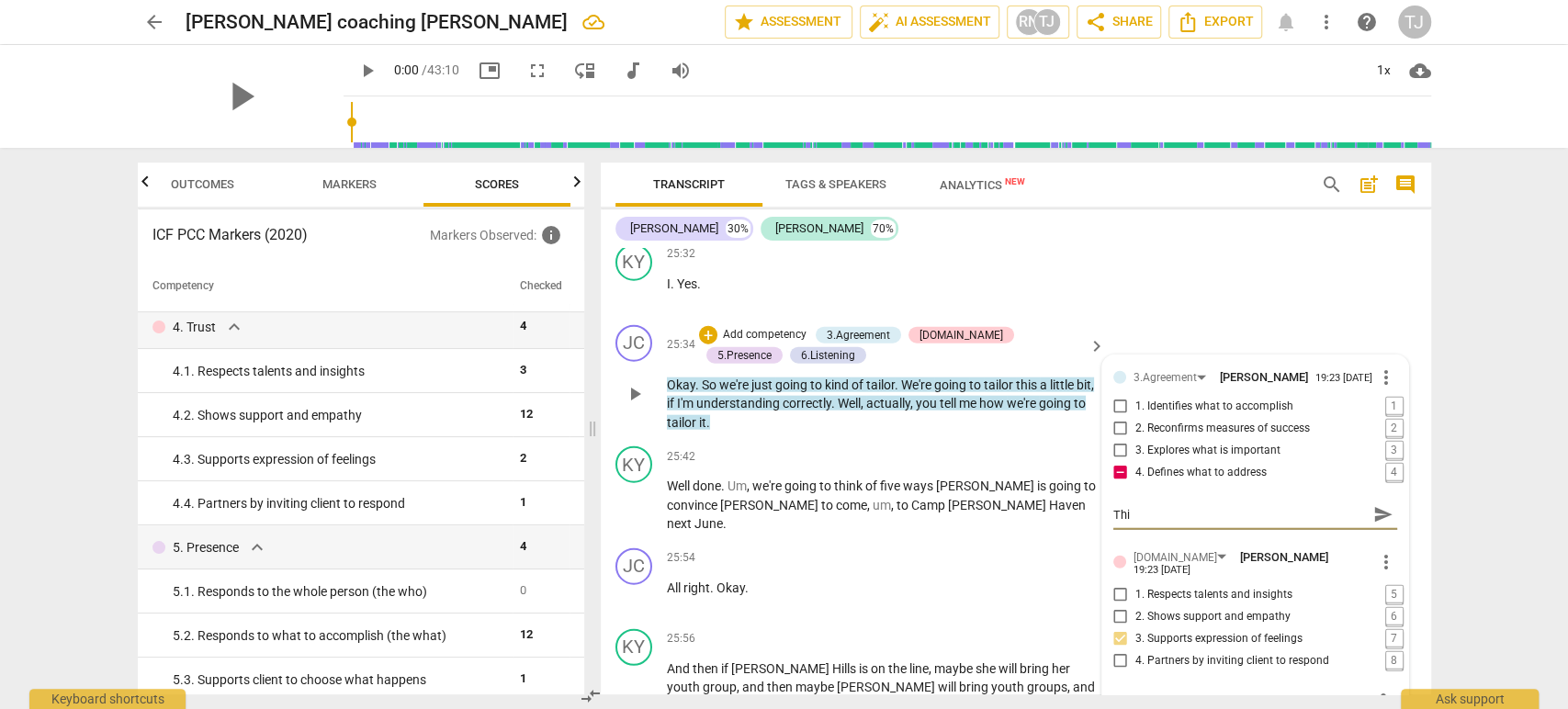 type on "Th" 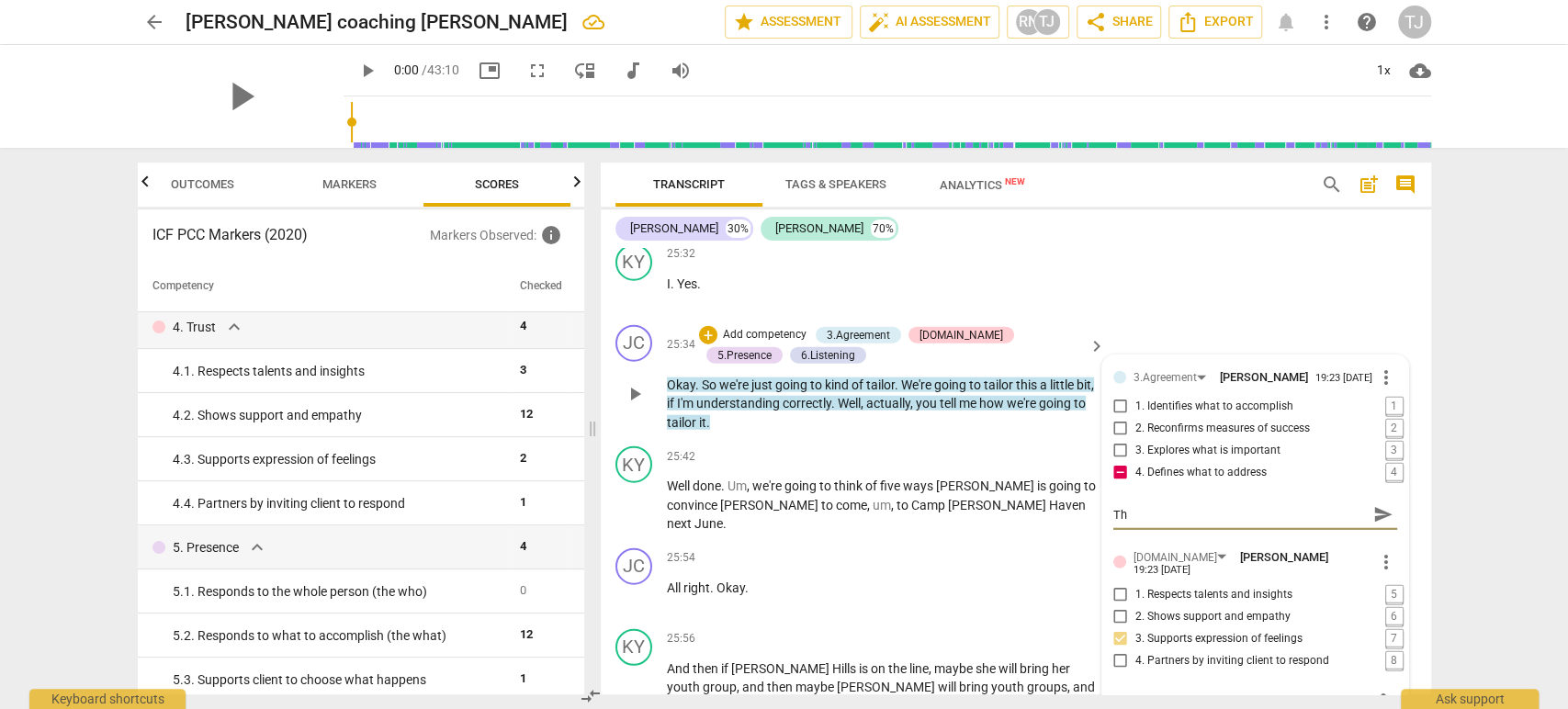 type on "T" 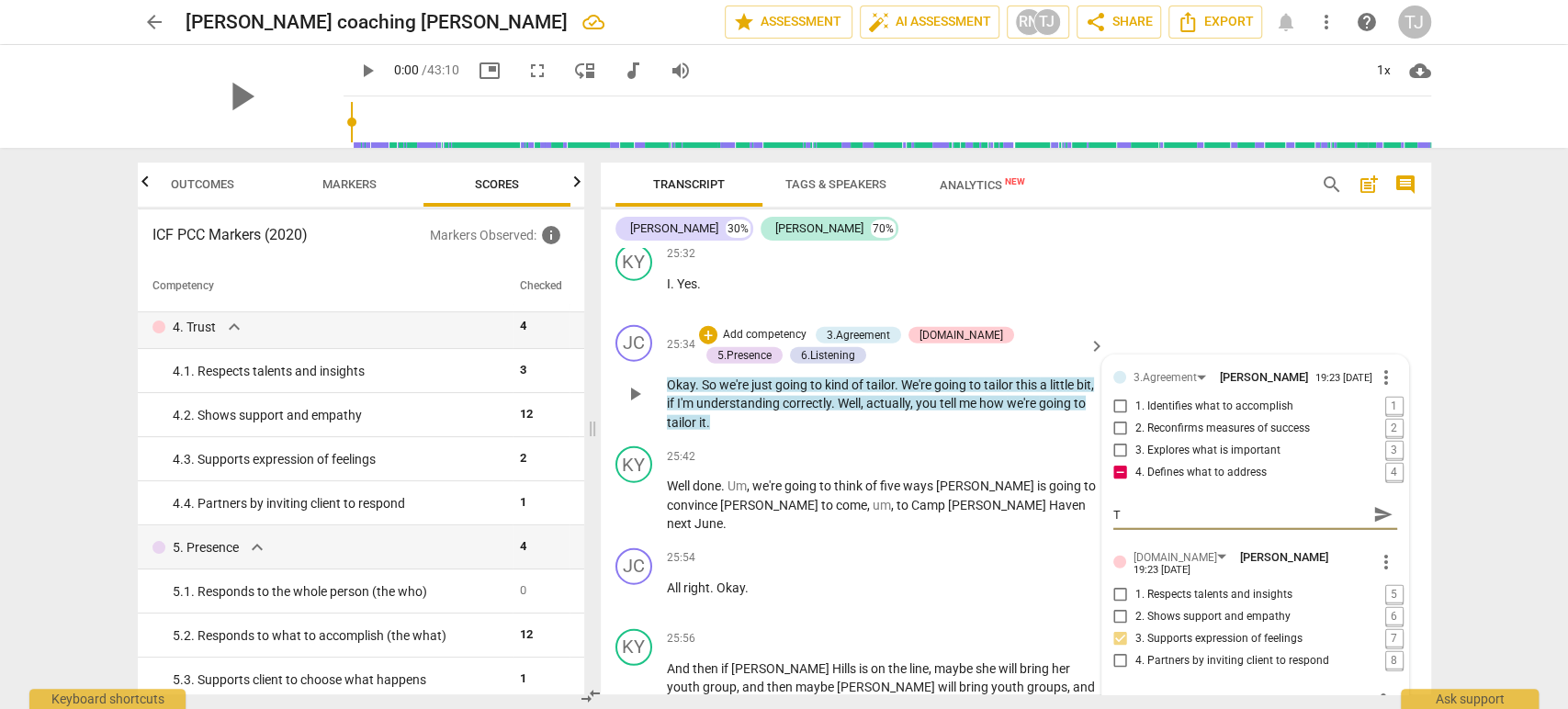 type 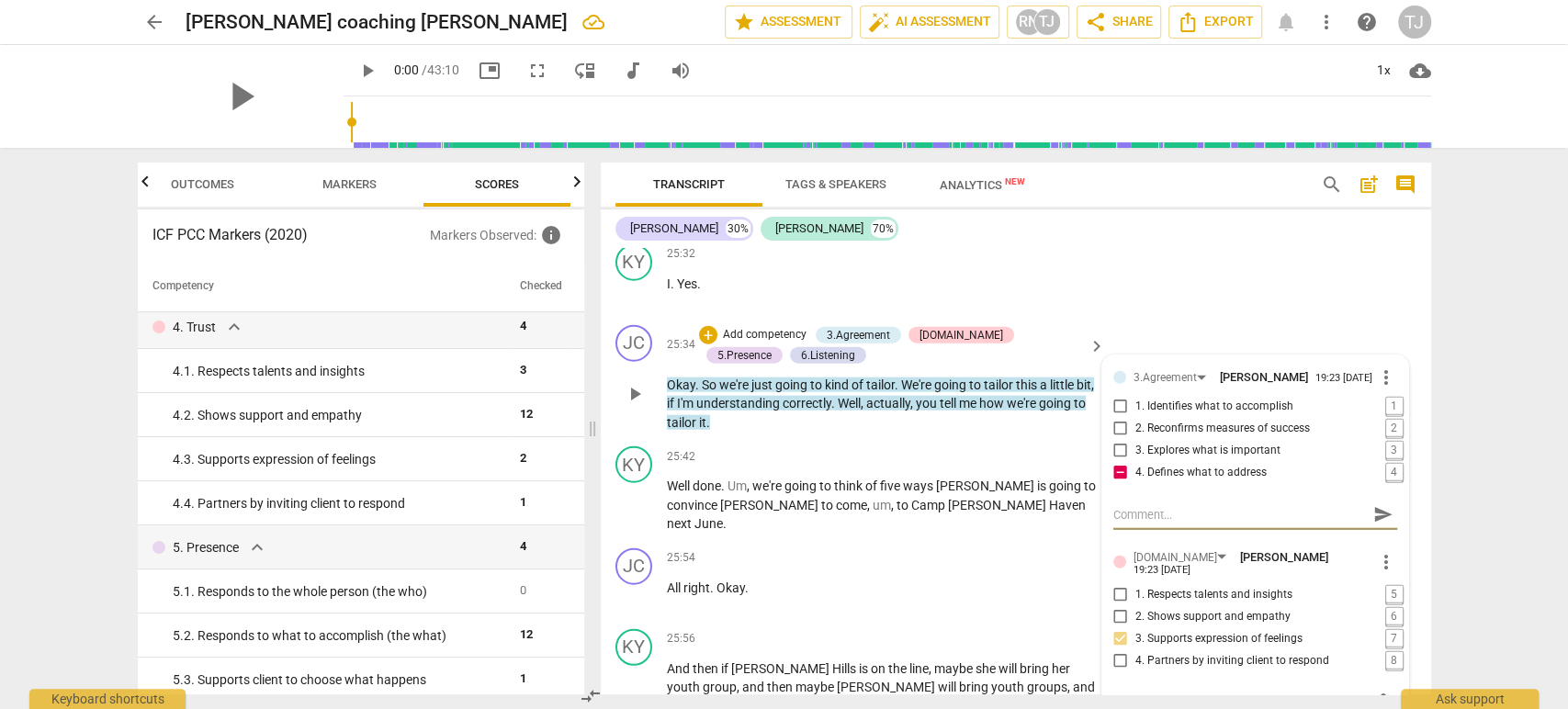 type 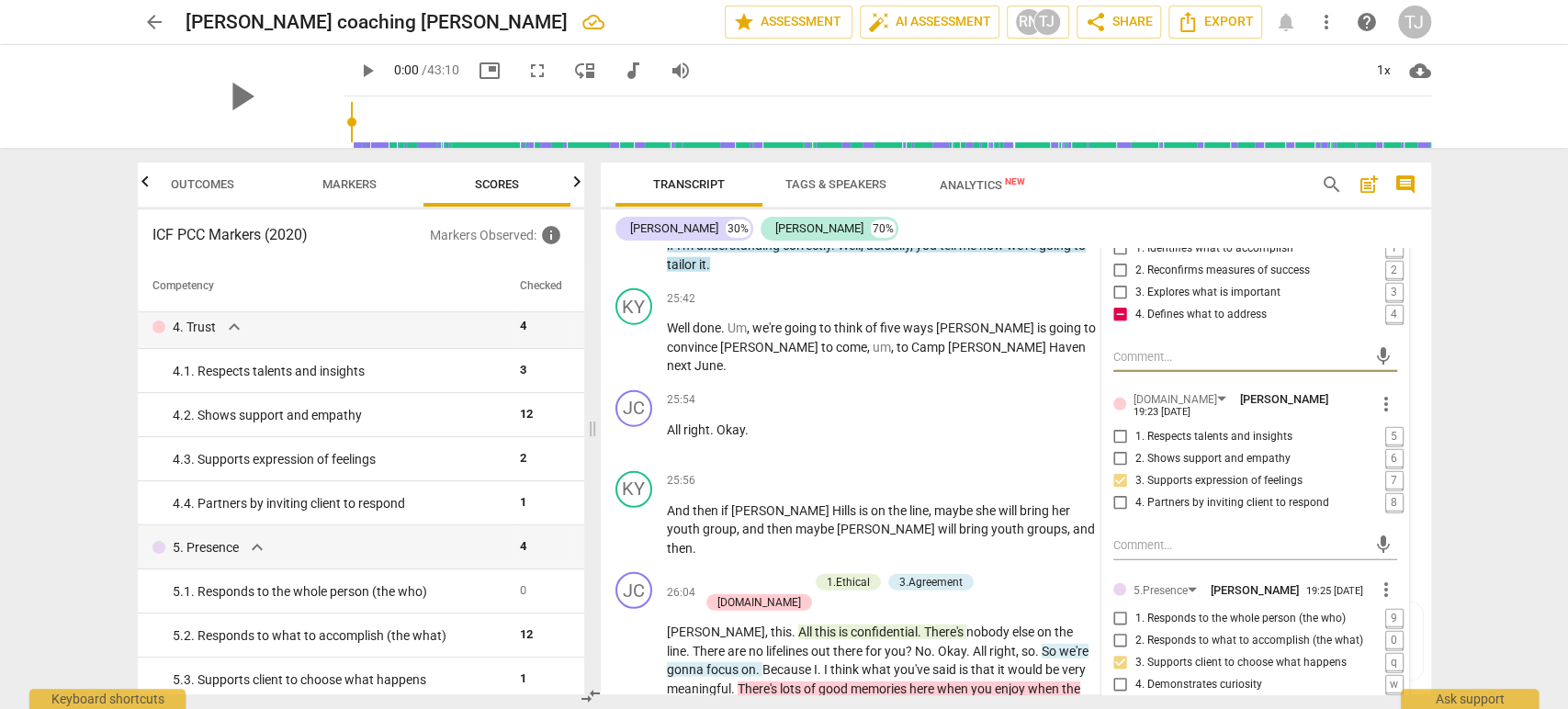 scroll, scrollTop: 12621, scrollLeft: 0, axis: vertical 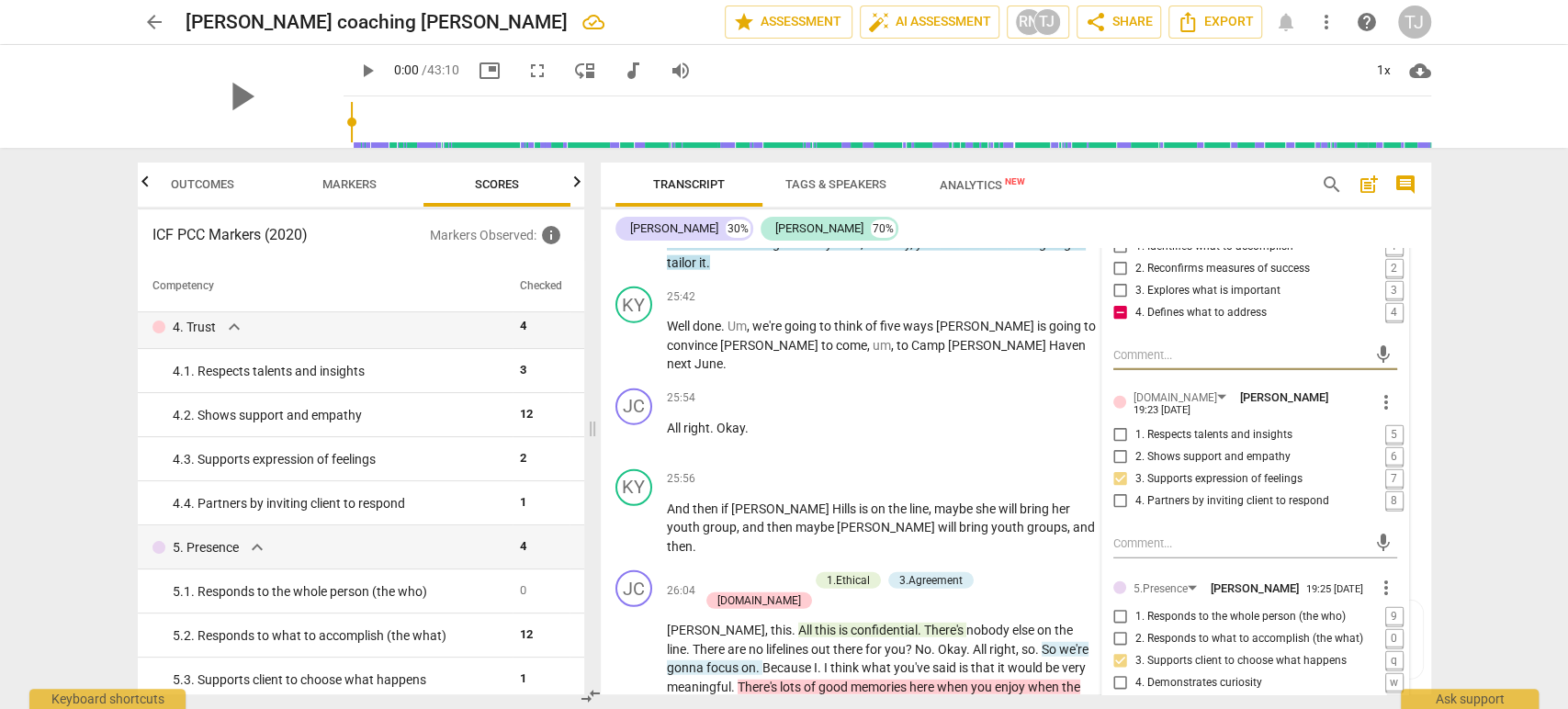 type 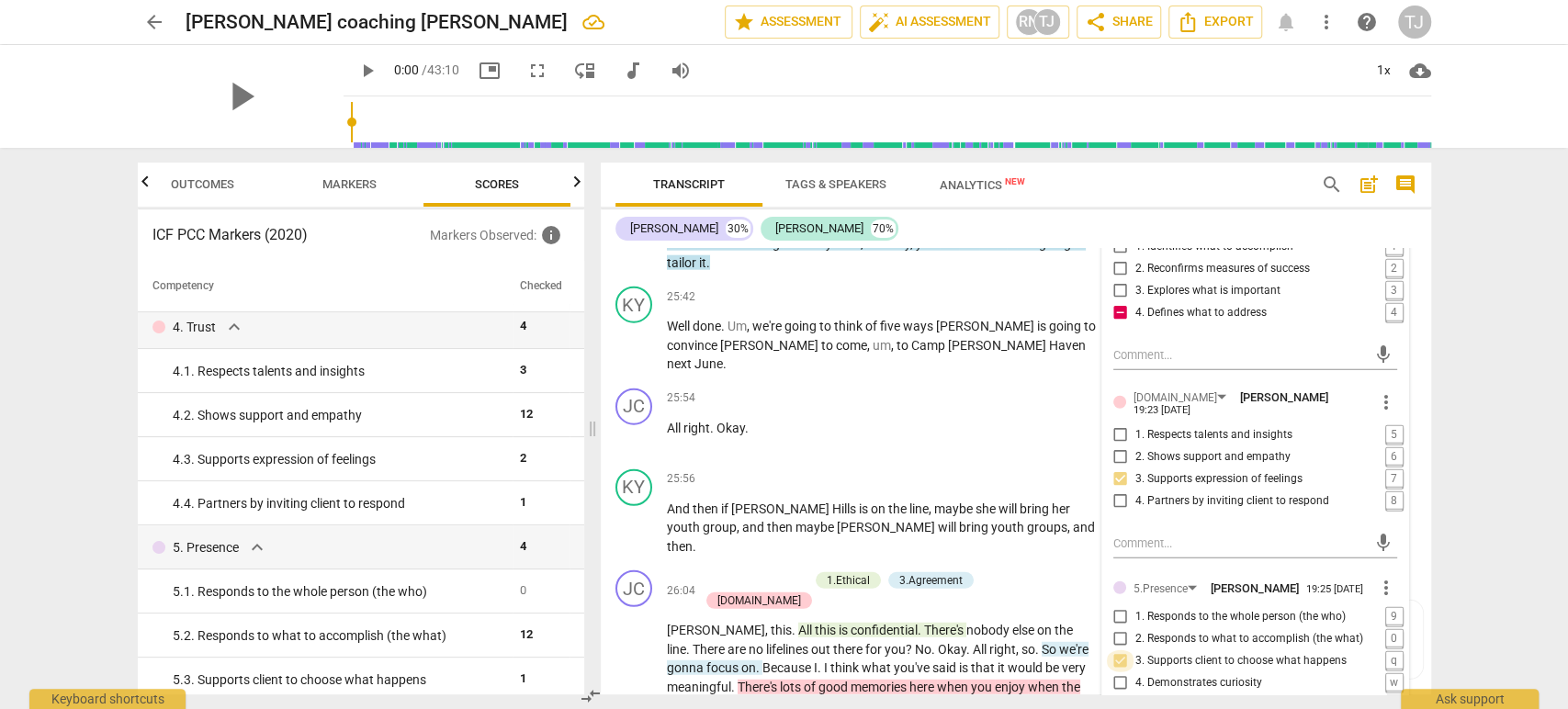 click on "3. Supports client to choose what happens" at bounding box center [1121, 661] 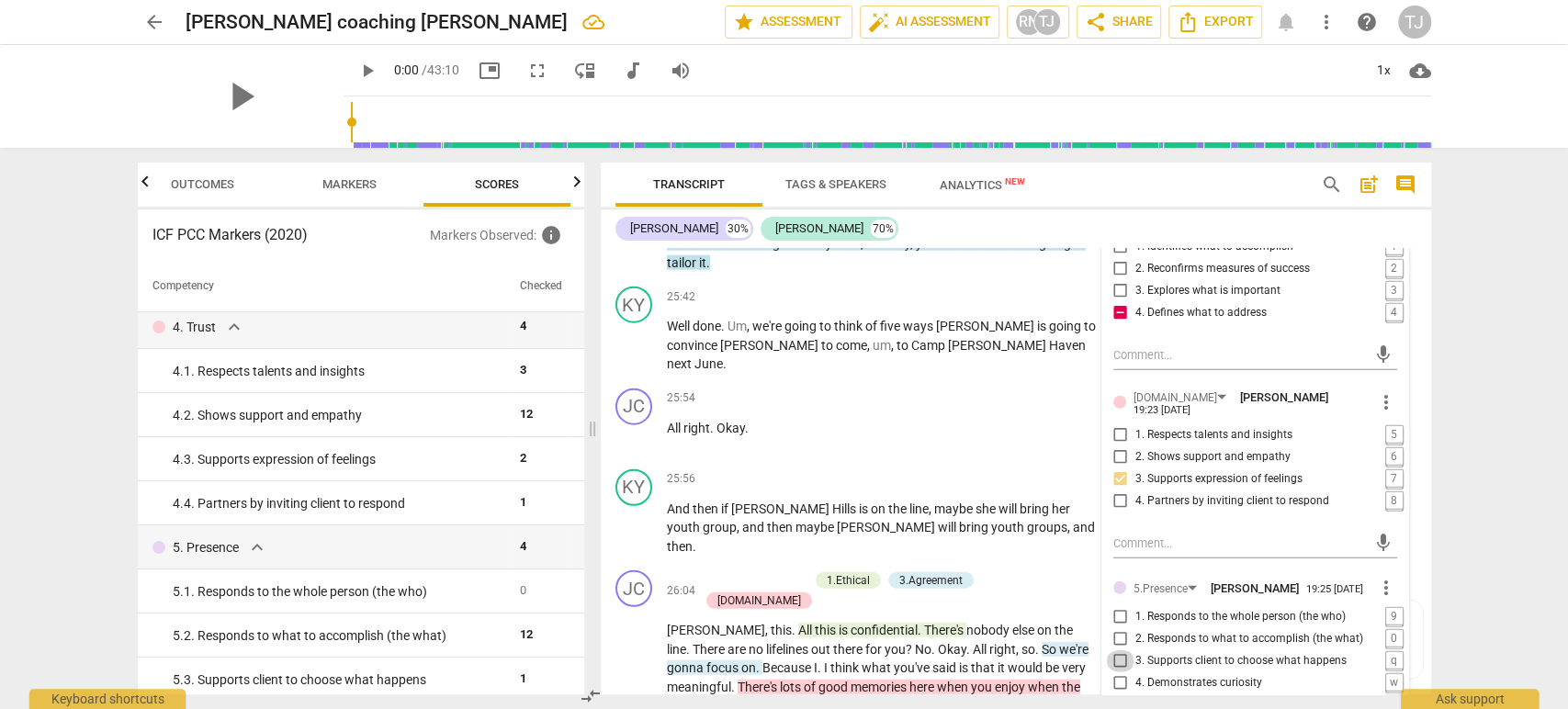 click on "3. Supports client to choose what happens" at bounding box center [1121, 661] 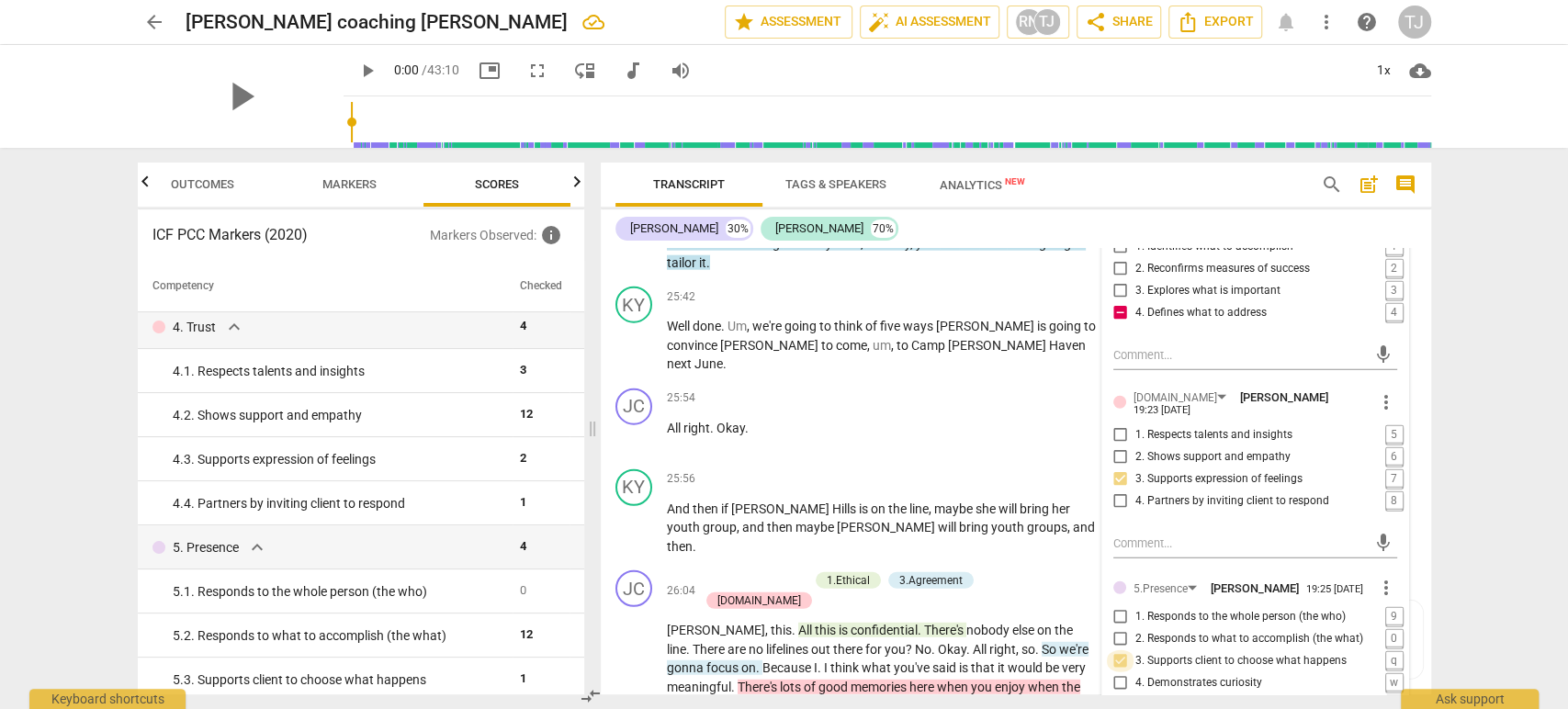 click on "3. Supports client to choose what happens" at bounding box center [1121, 661] 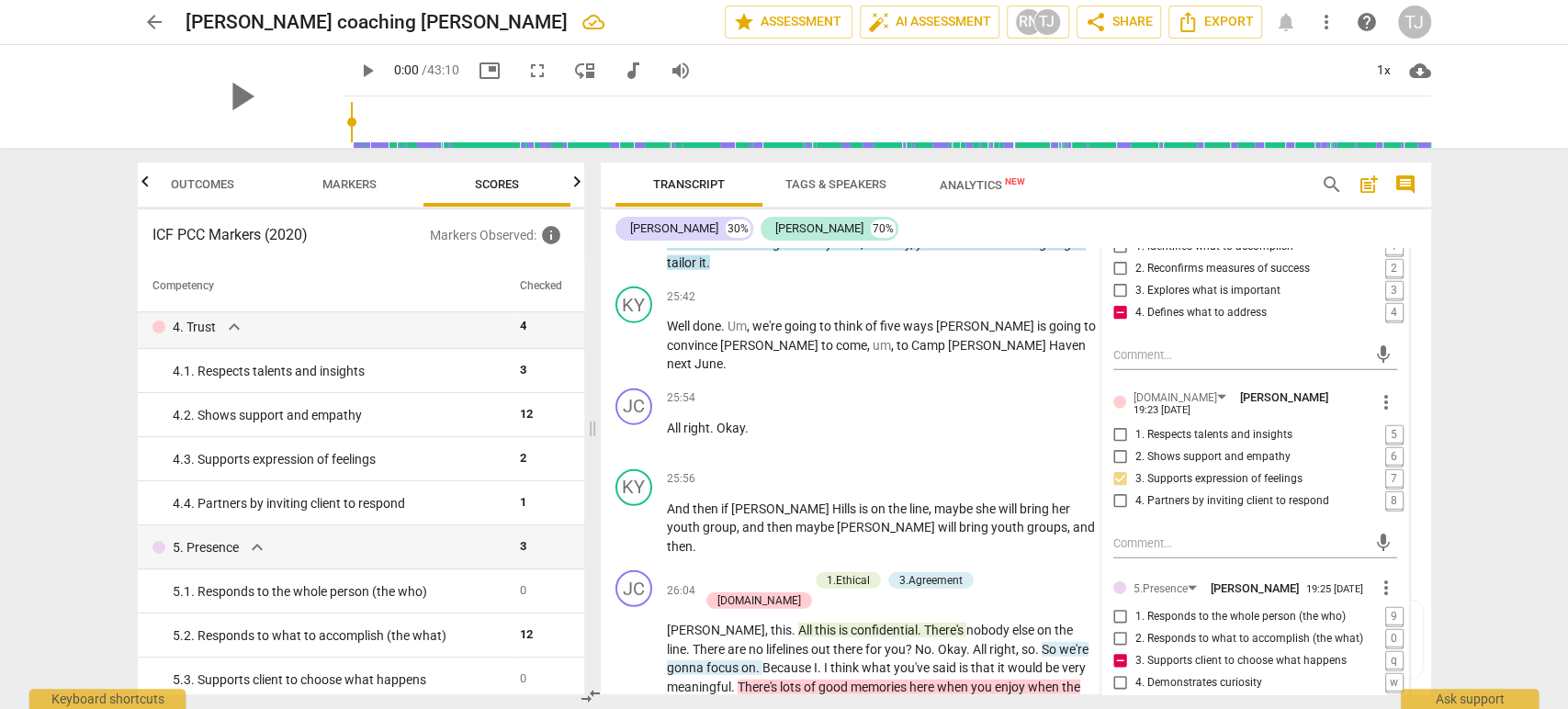 click on "arrow_back [PERSON_NAME] coaching [PERSON_NAME] edit star    Assessment   auto_fix_high    AI Assessment RN TJ share    Share    Export notifications more_vert help TJ play_arrow play_arrow 0:00   /  43:10 picture_in_picture fullscreen move_down audiotrack volume_up 1x cloud_download Outcomes Markers Scores ICF PCC Markers (2020) Markers Observed : info Competency Checked 1. Ethical expand_more 1     1. 1. Familiar with Code of Ethics 5     2. Mindset expand_more 0     2. 1. Embodies a coaching mindset 0     3. Agreement expand_more 3     3. 1. Identifies what to accomplish 9     3. 2. Reconfirms measures of success 1     3. 3. Explores what is important 1     3. 4. Defines what to address 0     4. Trust expand_more 4     4. 1. Respects talents and insights 3     4. 2. Shows support and empathy 12     4. 3. Supports expression of feelings 2     4. 4. Partners by inviting client to respond 1     5. Presence expand_more 3     5. 1. Responds to the whole person (the who) 0     5. 12     5. 0     5. 6     5. 1     4" at bounding box center (784, 354) 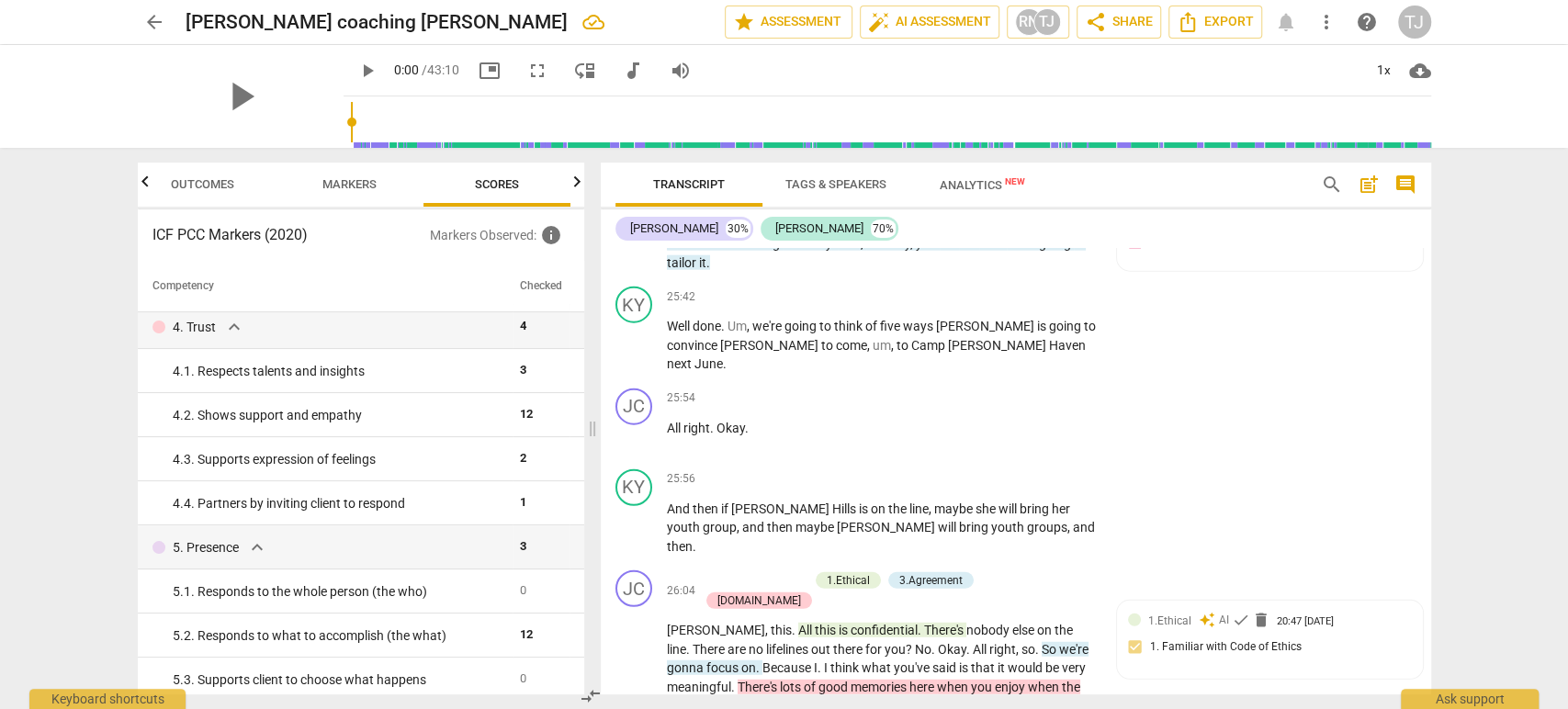 click on "arrow_back [PERSON_NAME] coaching [PERSON_NAME] edit star    Assessment   auto_fix_high    AI Assessment RN TJ share    Share    Export notifications more_vert help TJ play_arrow play_arrow 0:00   /  43:10 picture_in_picture fullscreen move_down audiotrack volume_up 1x cloud_download Outcomes Markers Scores ICF PCC Markers (2020) Markers Observed : info Competency Checked 1. Ethical expand_more 1     1. 1. Familiar with Code of Ethics 5     2. Mindset expand_more 0     2. 1. Embodies a coaching mindset 0     3. Agreement expand_more 3     3. 1. Identifies what to accomplish 9     3. 2. Reconfirms measures of success 1     3. 3. Explores what is important 1     3. 4. Defines what to address 0     4. Trust expand_more 4     4. 1. Respects talents and insights 3     4. 2. Shows support and empathy 12     4. 3. Supports expression of feelings 2     4. 4. Partners by inviting client to respond 1     5. Presence expand_more 3     5. 1. Responds to the whole person (the who) 0     5. 12     5. 0     5. 6     5. 1     4" at bounding box center (784, 354) 